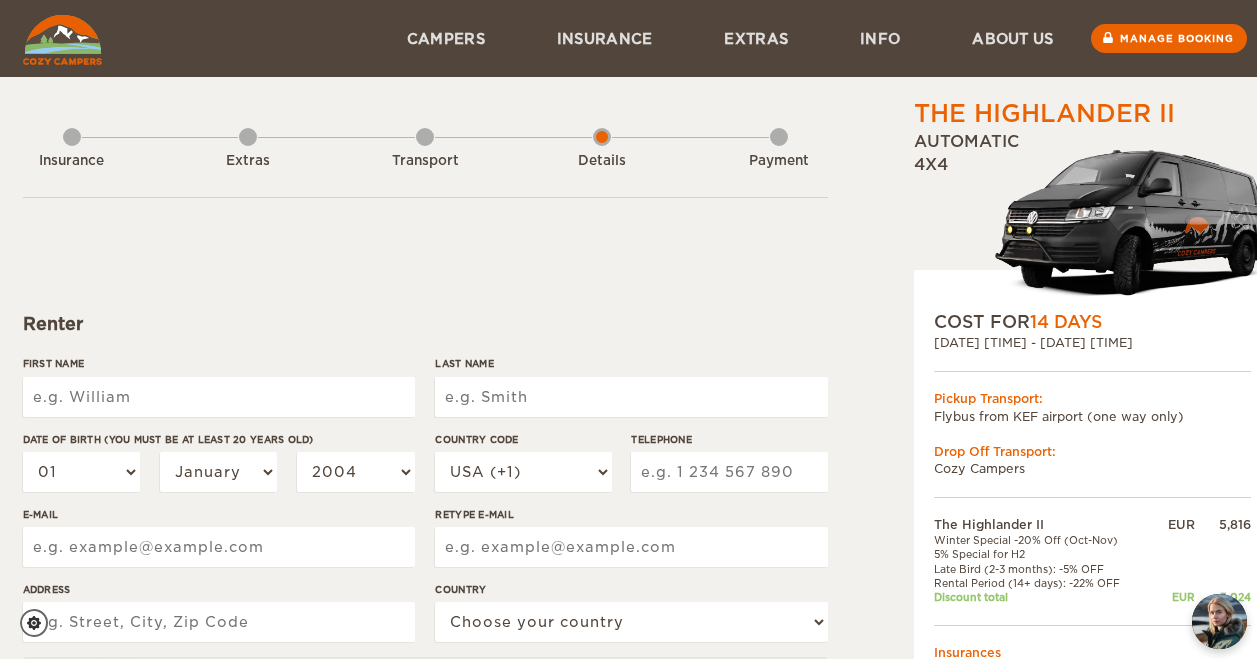 scroll, scrollTop: 0, scrollLeft: 0, axis: both 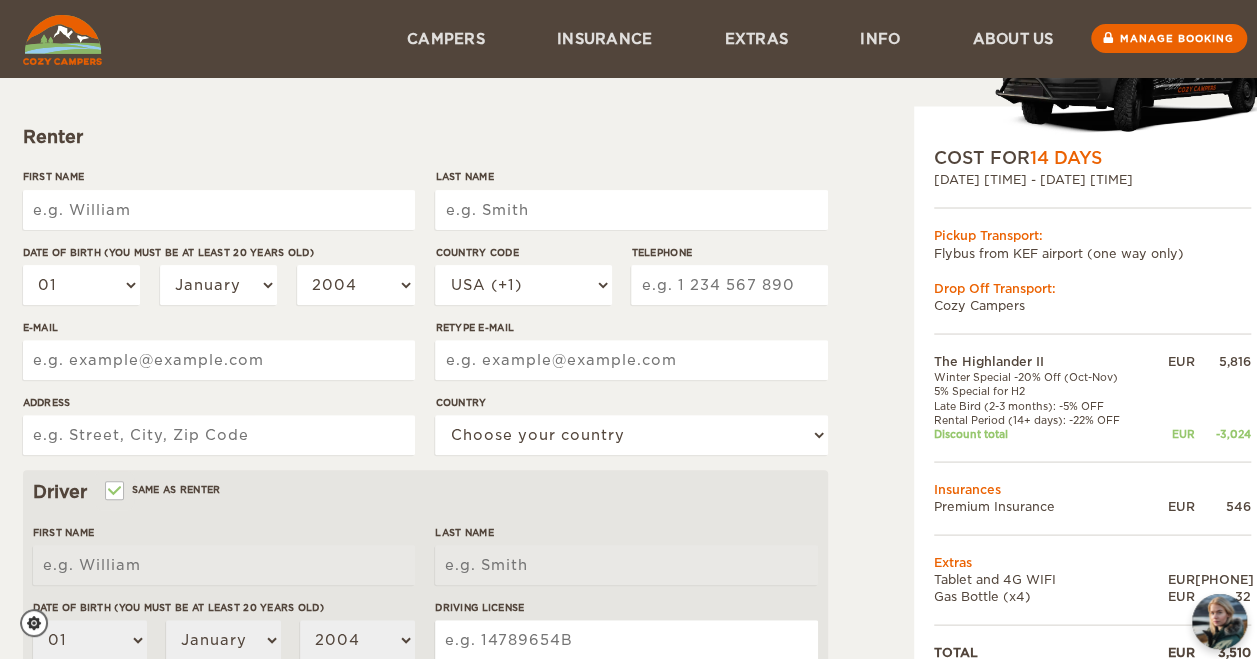 click on "First Name" at bounding box center (219, 210) 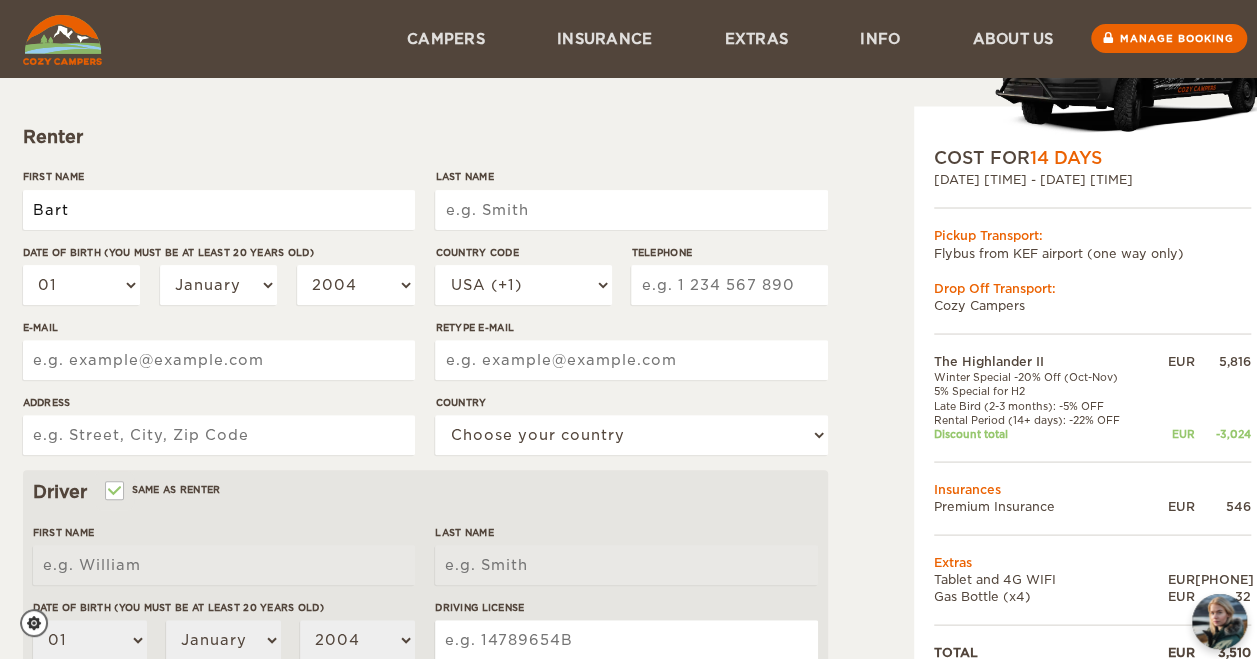 type on "Bart" 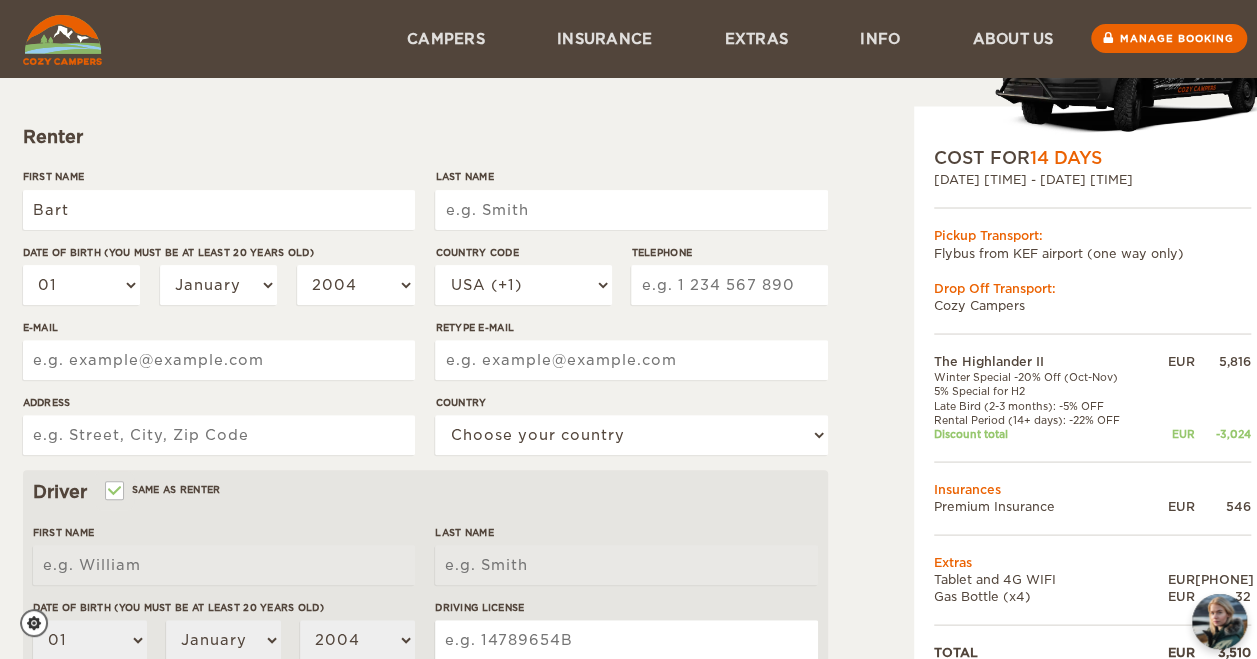 type on "Bart" 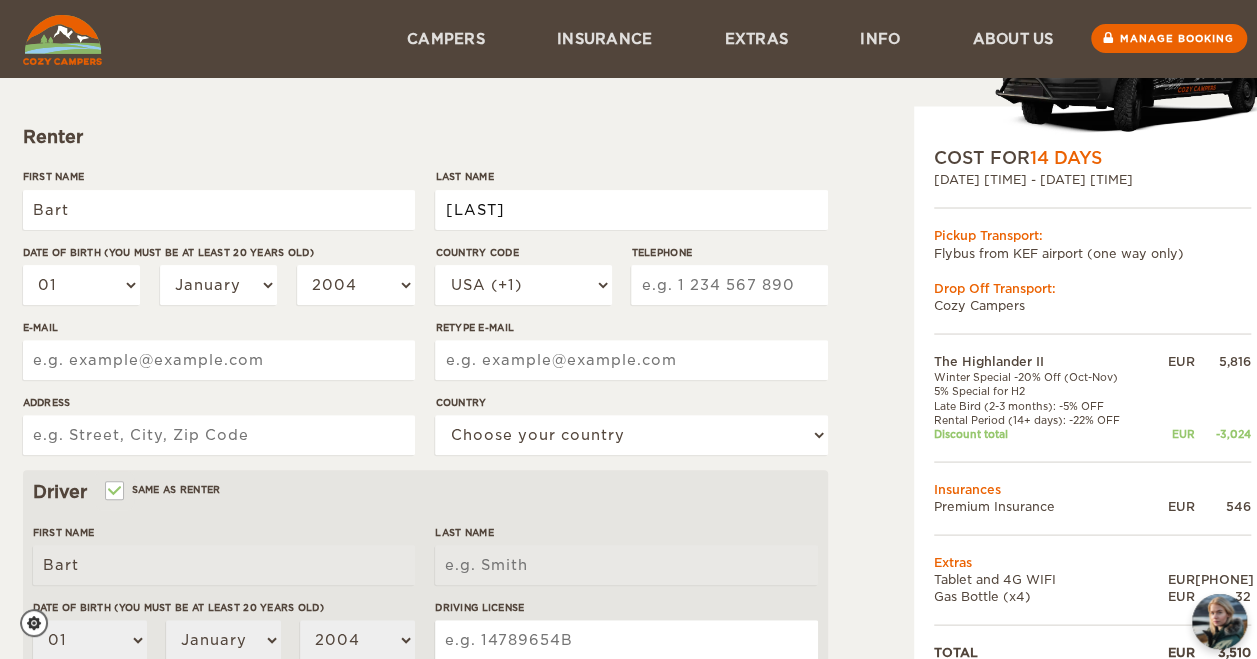 type on "[LAST]" 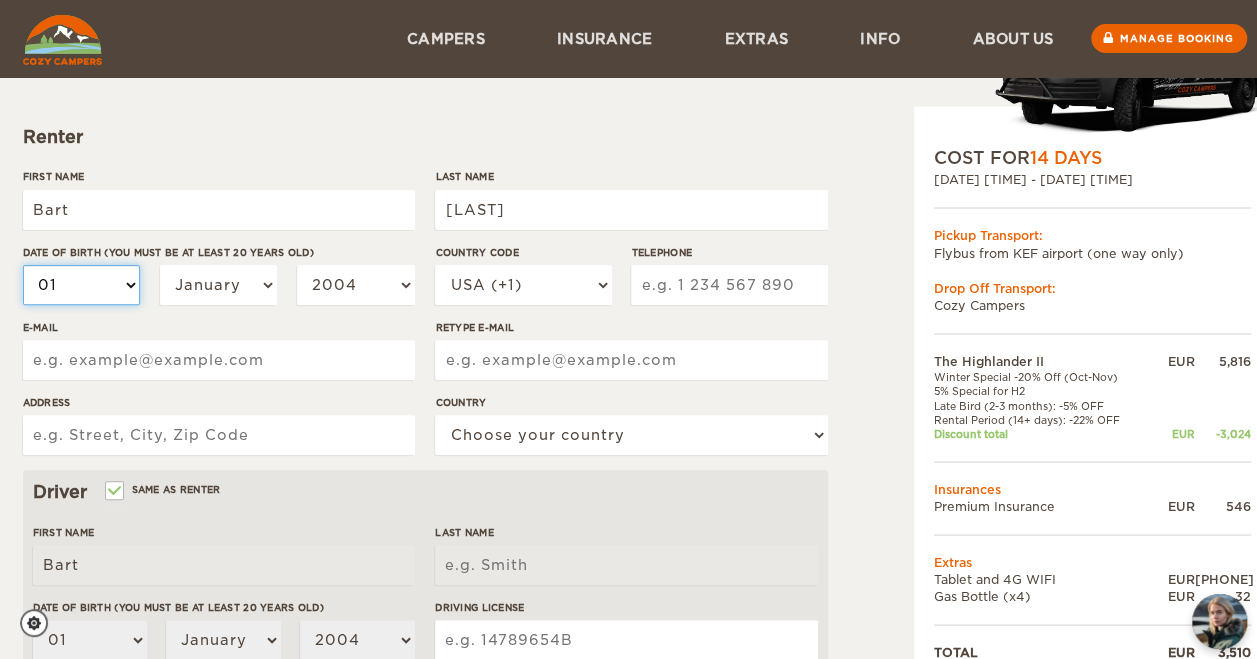 type on "[LAST]" 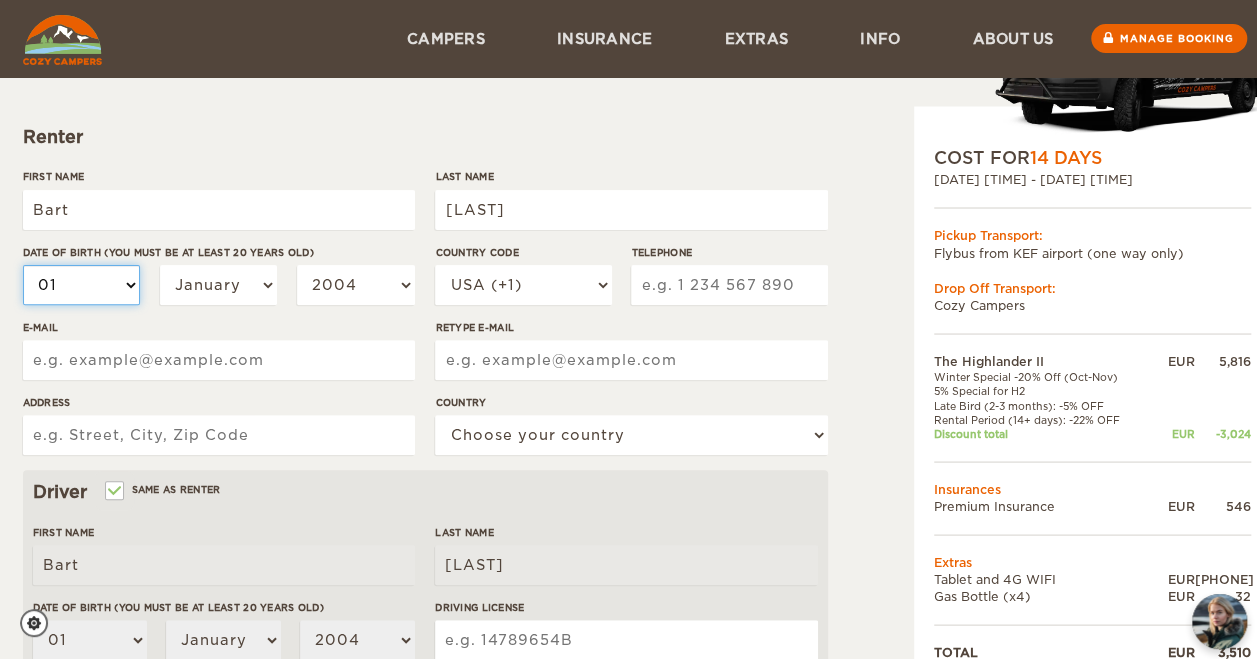 click on "01
02
03
04
05
06
07
08
09
10
11
12
13
14
15
16
17
18
19
20
21
22
23
24
25
26
27
28
29
30
31" at bounding box center [82, 285] 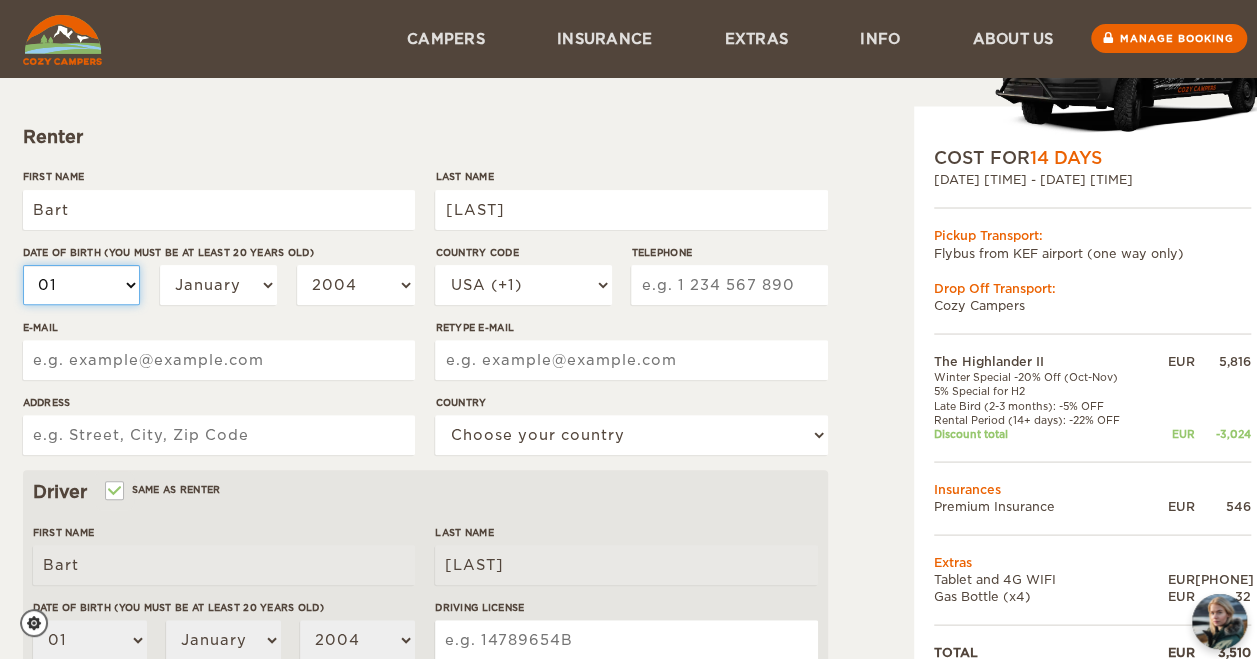 select on "30" 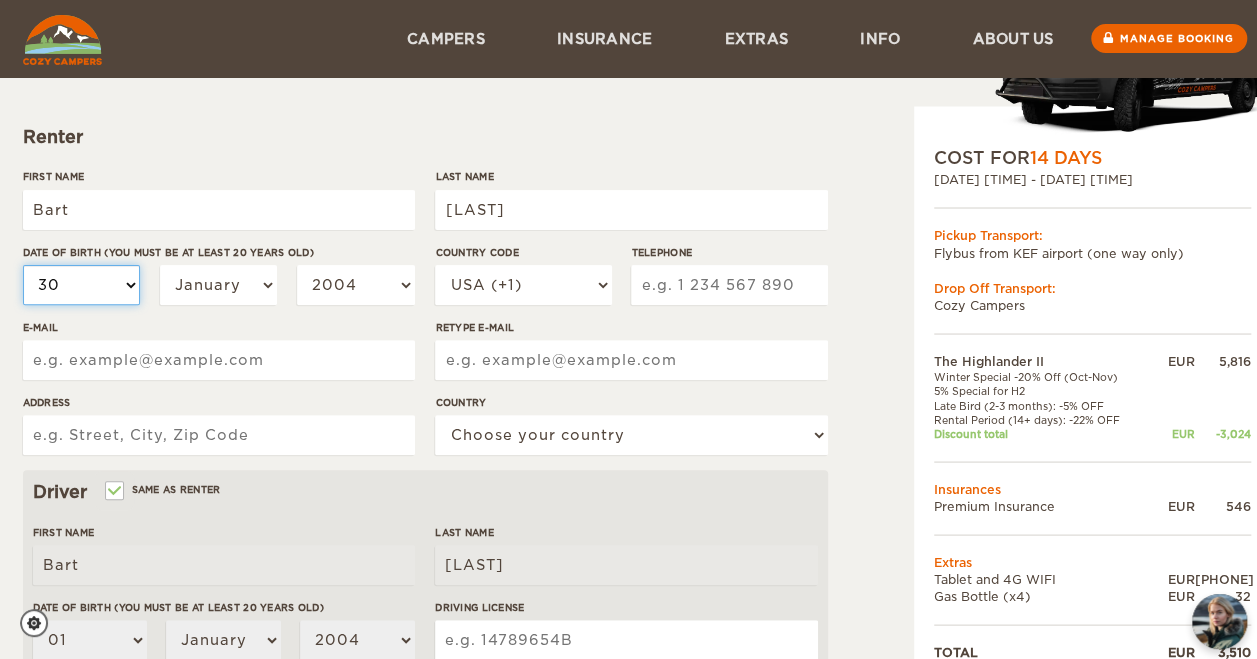 click on "01
02
03
04
05
06
07
08
09
10
11
12
13
14
15
16
17
18
19
20
21
22
23
24
25
26
27
28
29
30
31" at bounding box center [82, 285] 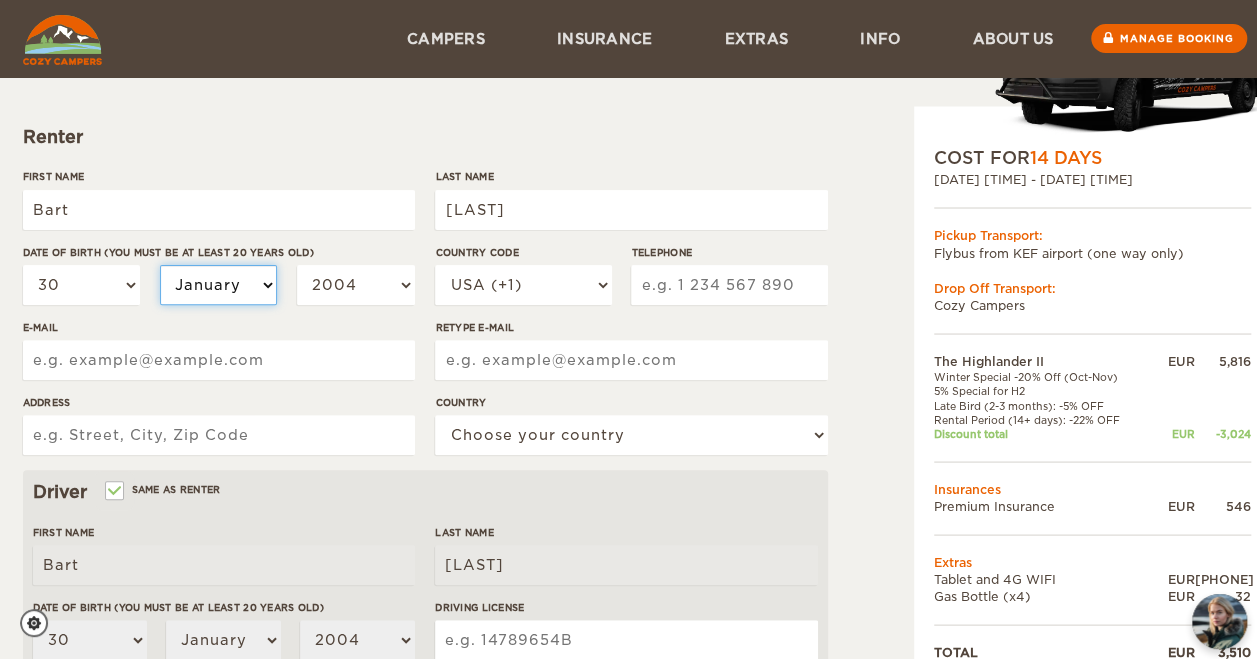 click on "January
February
March
April
May
June
July
August
September
October
November
December" at bounding box center [219, 285] 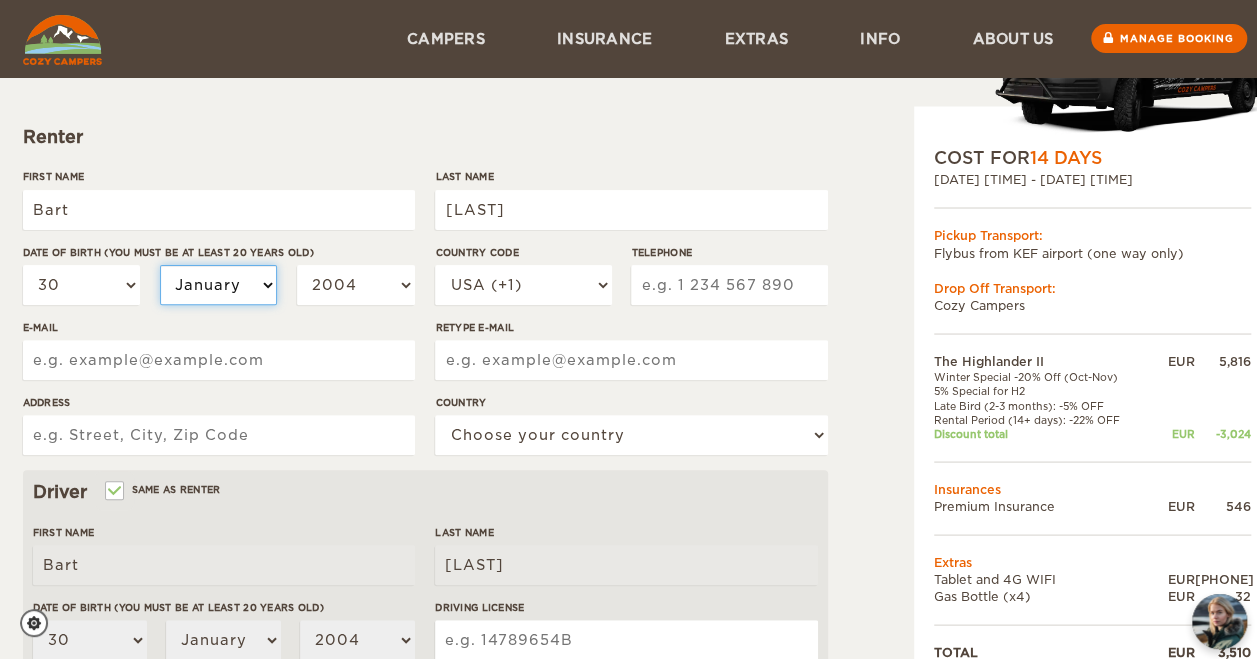 select on "08" 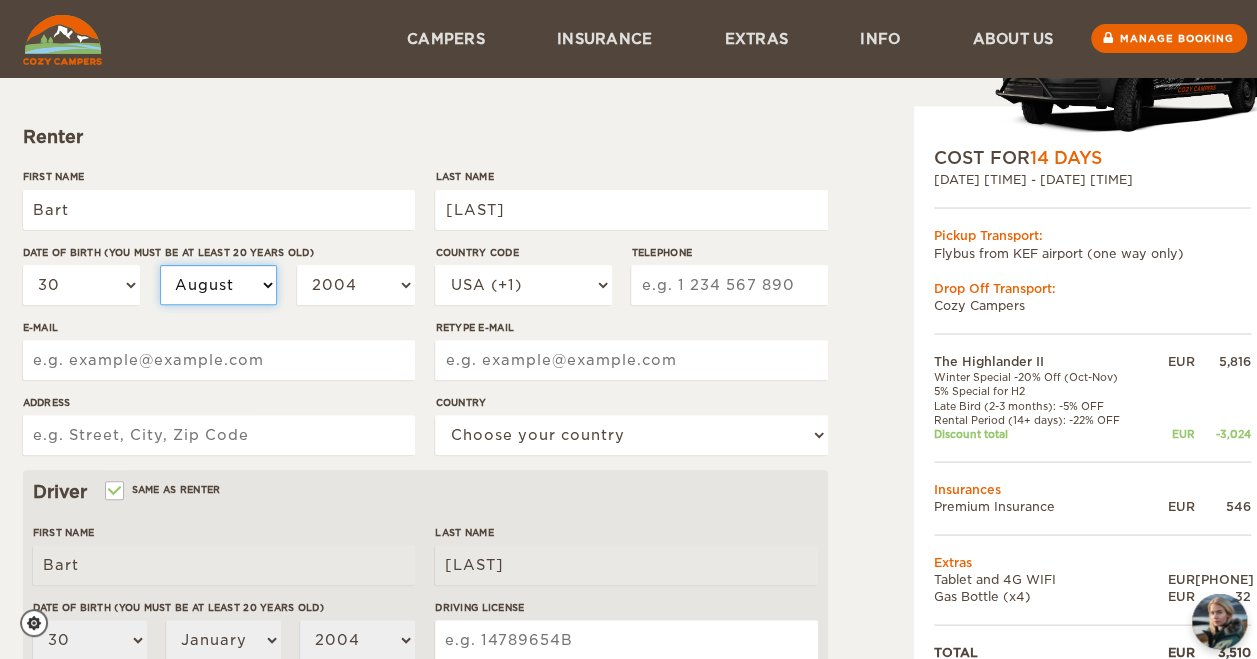 click on "January
February
March
April
May
June
July
August
September
October
November
December" at bounding box center (219, 285) 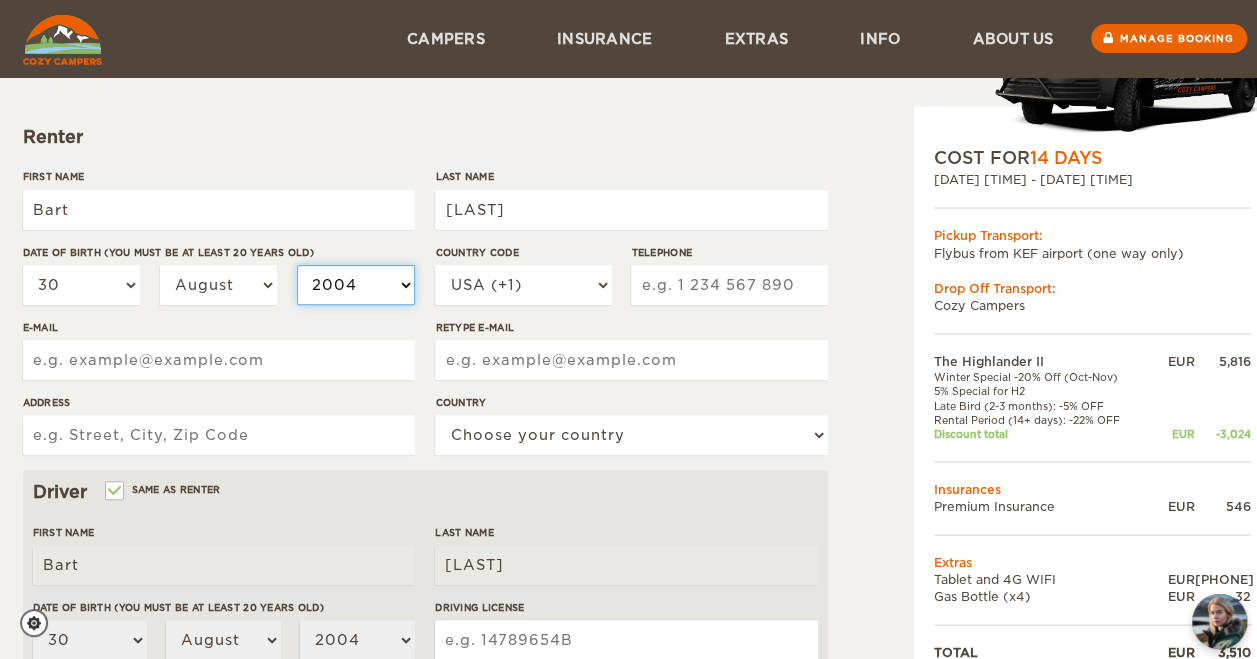 click on "2004 2003 2002 2001 2000 1999 1998 1997 1996 1995 1994 1993 1992 1991 1990 1989 1988 1987 1986 1985 1984 1983 1982 1981 1980 1979 1978 1977 1976 1975 1974 1973 1972 1971 1970 1969 1968 1967 1966 1965 1964 1963 1962 1961 1960 1959 1958 1957 1956 1955 1954 1953 1952 1951 1950 1949 1948 1947 1946 1945 1944 1943 1942 1941 1940 1939 1938 1937 1936 1935 1934 1933 1932 1931 1930 1929 1928 1927 1926 1925 1924 1923 1922 1921 1920 1919 1918 1917 1916 1915 1914 1913 1912 1911 1910 1909 1908 1907 1906 1905 1904 1903 1902 1901 1900 1899 1898 1897 1896 1895 1894 1893 1892 1891 1890 1889 1888 1887 1886 1885 1884 1883 1882 1881 1880 1879 1878 1877 1876 1875" at bounding box center (356, 285) 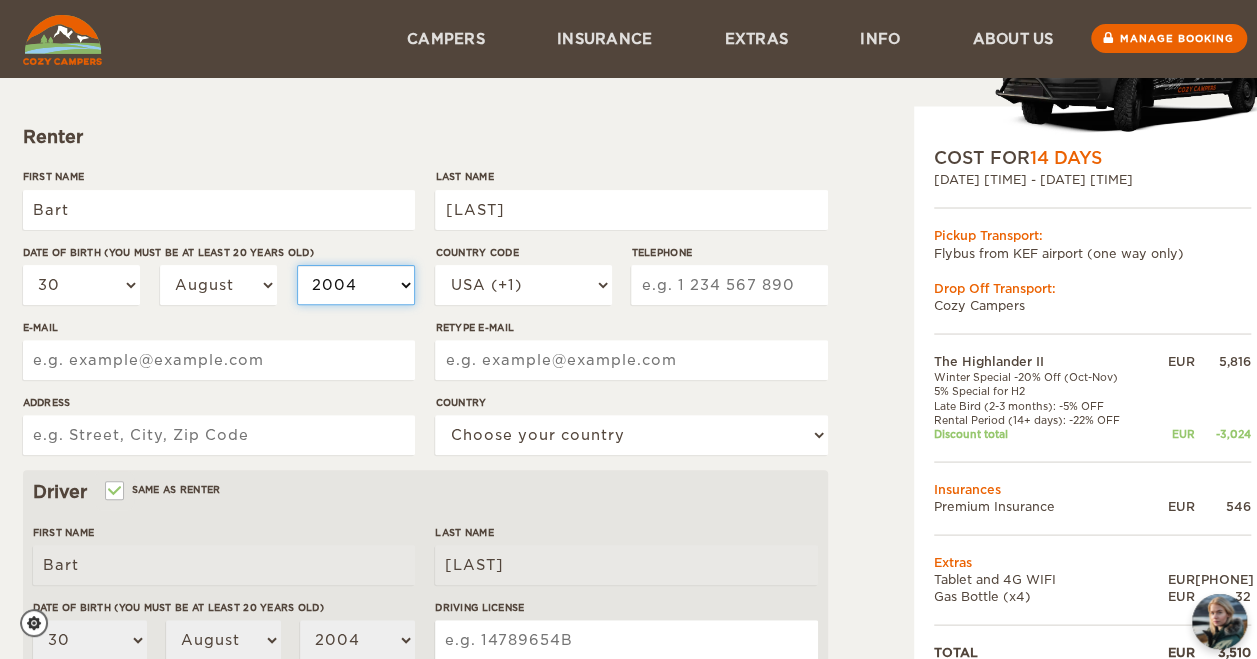 select on "1994" 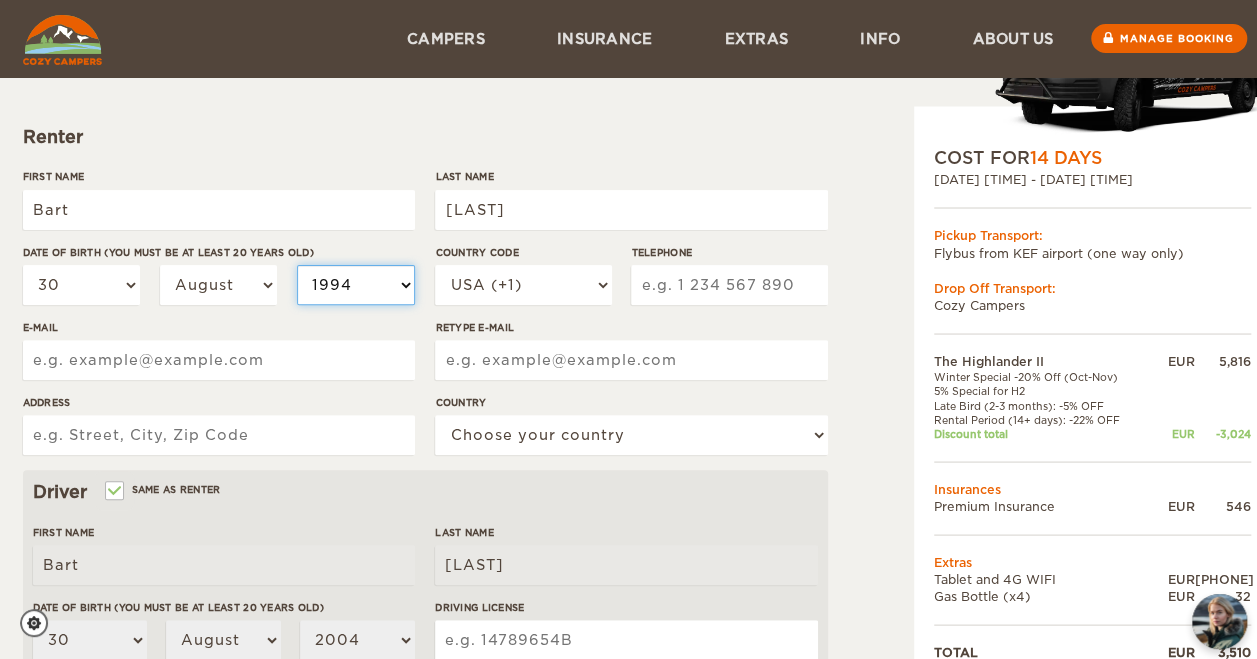 click on "2004 2003 2002 2001 2000 1999 1998 1997 1996 1995 1994 1993 1992 1991 1990 1989 1988 1987 1986 1985 1984 1983 1982 1981 1980 1979 1978 1977 1976 1975 1974 1973 1972 1971 1970 1969 1968 1967 1966 1965 1964 1963 1962 1961 1960 1959 1958 1957 1956 1955 1954 1953 1952 1951 1950 1949 1948 1947 1946 1945 1944 1943 1942 1941 1940 1939 1938 1937 1936 1935 1934 1933 1932 1931 1930 1929 1928 1927 1926 1925 1924 1923 1922 1921 1920 1919 1918 1917 1916 1915 1914 1913 1912 1911 1910 1909 1908 1907 1906 1905 1904 1903 1902 1901 1900 1899 1898 1897 1896 1895 1894 1893 1892 1891 1890 1889 1888 1887 1886 1885 1884 1883 1882 1881 1880 1879 1878 1877 1876 1875" at bounding box center [356, 285] 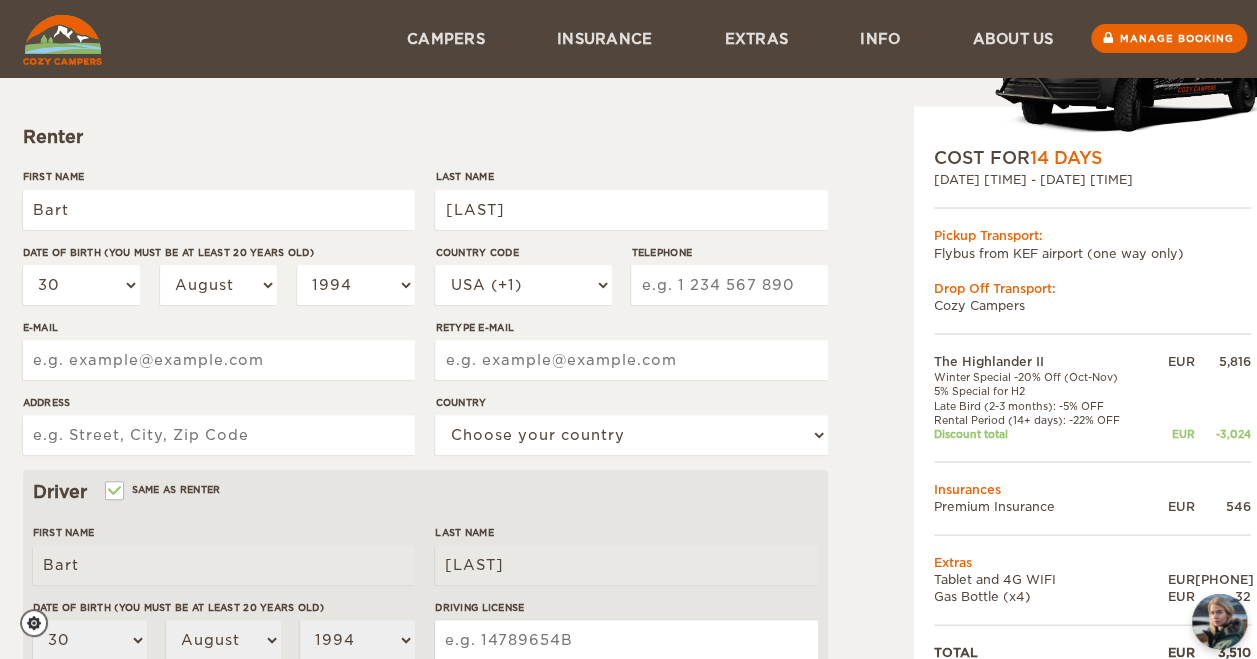 click on "E-mail" at bounding box center [219, 360] 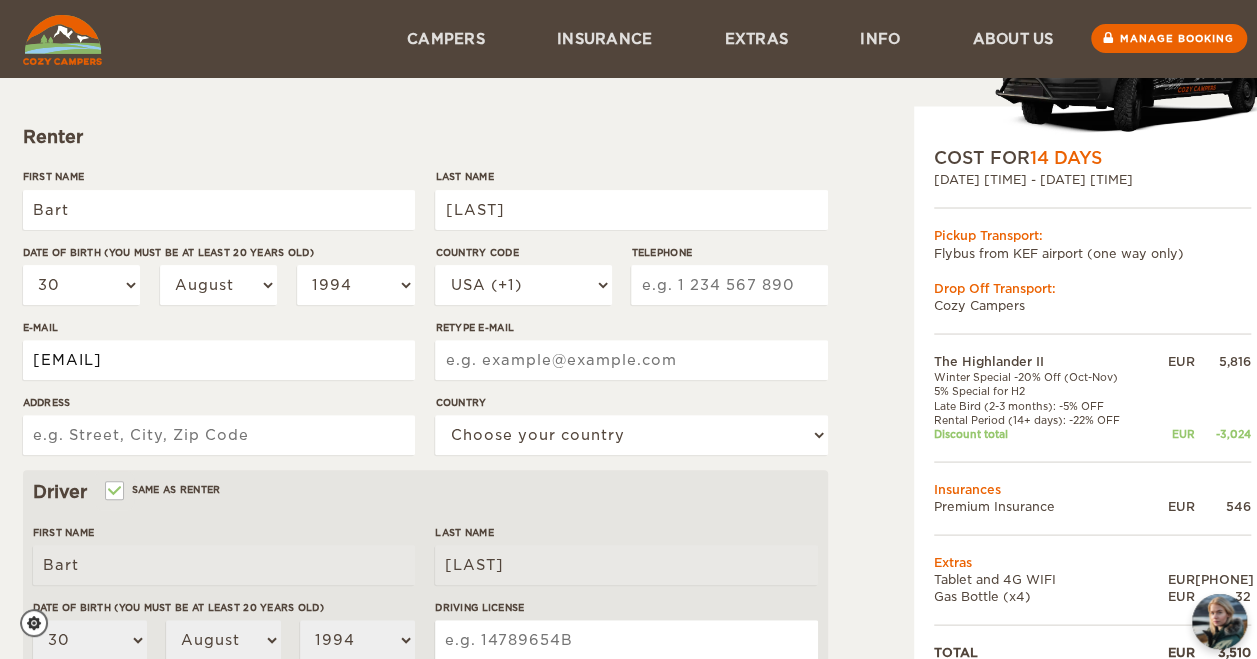 type on "[EMAIL]" 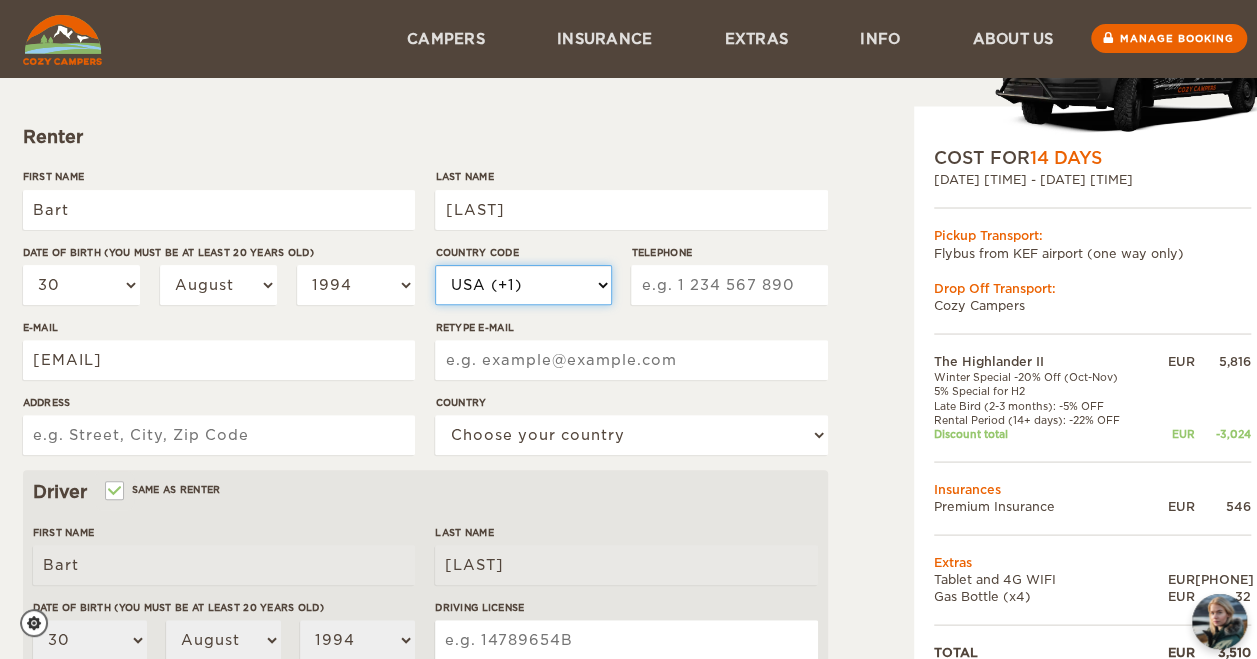 click on "USA (+1)
UK (+44)
Germany (+49)
Algeria (+213)
Andorra (+376)
Angola (+244)
Anguilla (+1264)
Antigua & Barbuda (+1268)
Argentina (+54)
Armenia (+374)
Aruba (+297)
Australia (+61)
Austria (+43)
Azerbaijan (+994)
Bahamas (+1242)
Bahrain (+973)
Bangladesh (+880)
Barbados (+1246)
Belarus (+375)
Belgium (+32)
Belize (+501)
Benin (+229)
Bermuda (+1441)
Bhutan (+975)
Bolivia (+591)
Bosnia Herzegovina (+387)
Botswana (+267)
Brazil (+55)
Brunei (+673)
Bulgaria (+359)
Burkina Faso (+226)
Burundi (+257)
Cambodia (+855)
Cameroon (+237)
Canada (+1)
Cape Verde Islands (+238)
Cayman Islands (+1345)
Central African Republic (+236)
Chile (+56)
China (+86)
Colombia (+57)
Comoros (+269)
Congo (+242)
Cook Islands (+682)
Costa Rica (+506)" at bounding box center (523, 285) 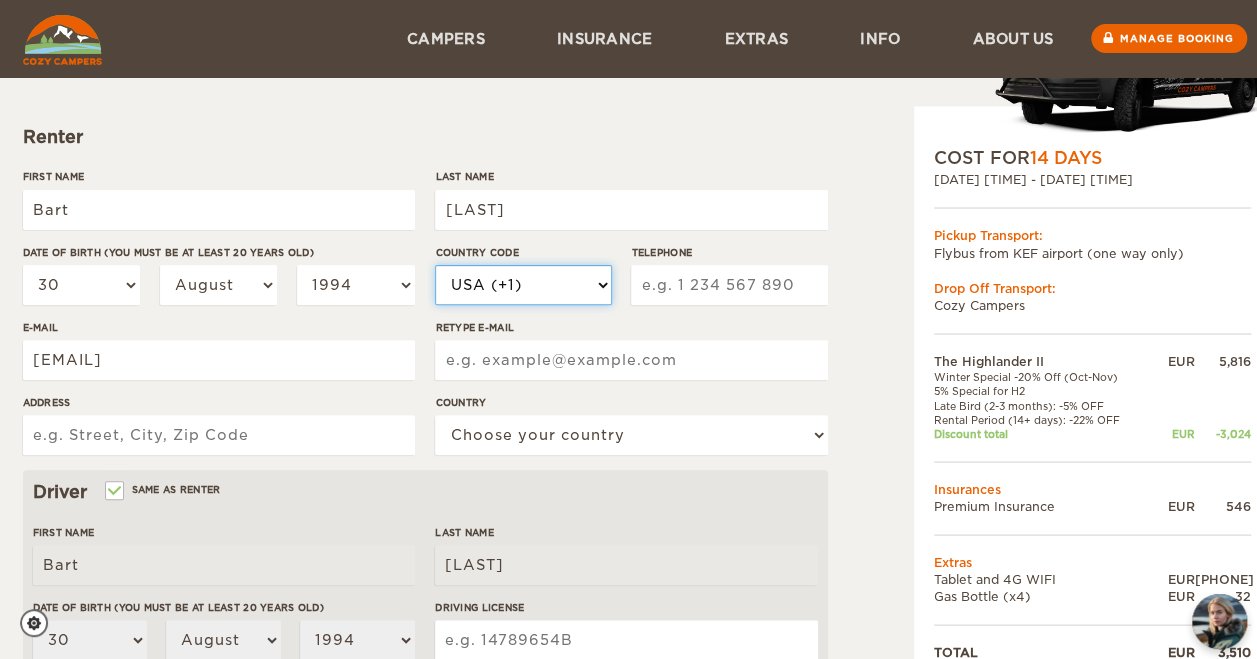 select on "31" 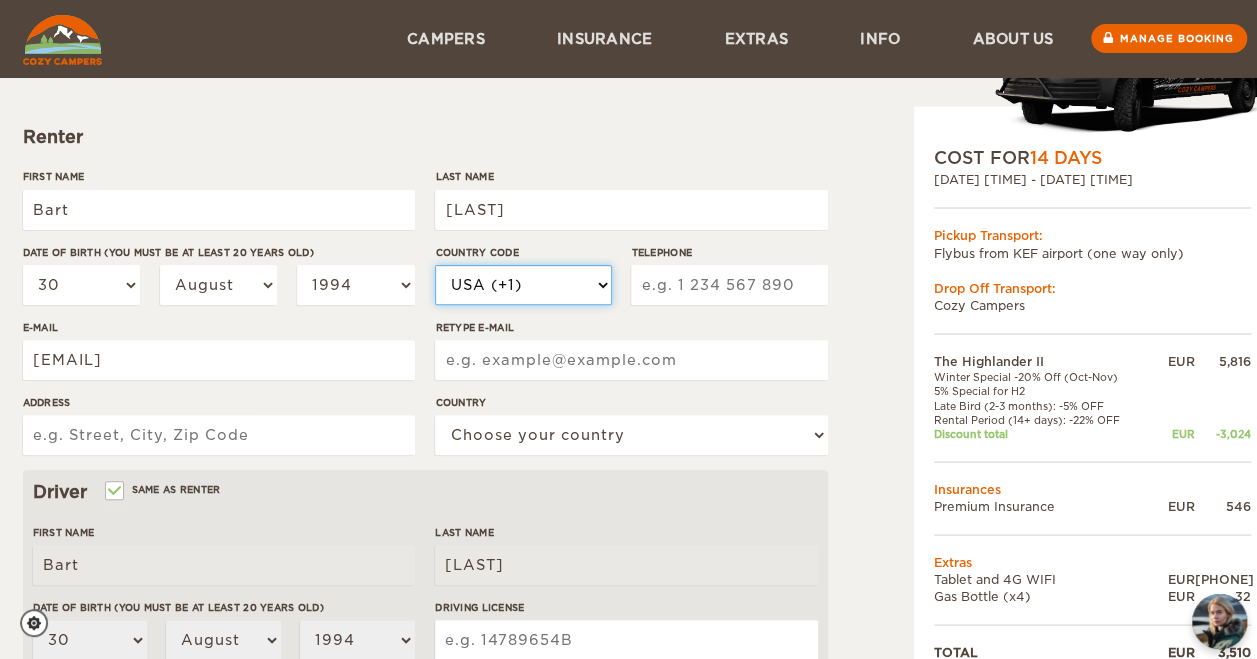 click on "USA (+1)
UK (+44)
Germany (+49)
Algeria (+213)
Andorra (+376)
Angola (+244)
Anguilla (+1264)
Antigua & Barbuda (+1268)
Argentina (+54)
Armenia (+374)
Aruba (+297)
Australia (+61)
Austria (+43)
Azerbaijan (+994)
Bahamas (+1242)
Bahrain (+973)
Bangladesh (+880)
Barbados (+1246)
Belarus (+375)
Belgium (+32)
Belize (+501)
Benin (+229)
Bermuda (+1441)
Bhutan (+975)
Bolivia (+591)
Bosnia Herzegovina (+387)
Botswana (+267)
Brazil (+55)
Brunei (+673)
Bulgaria (+359)
Burkina Faso (+226)
Burundi (+257)
Cambodia (+855)
Cameroon (+237)
Canada (+1)
Cape Verde Islands (+238)
Cayman Islands (+1345)
Central African Republic (+236)
Chile (+56)
China (+86)
Colombia (+57)
Comoros (+269)
Congo (+242)
Cook Islands (+682)
Costa Rica (+506)" at bounding box center [523, 285] 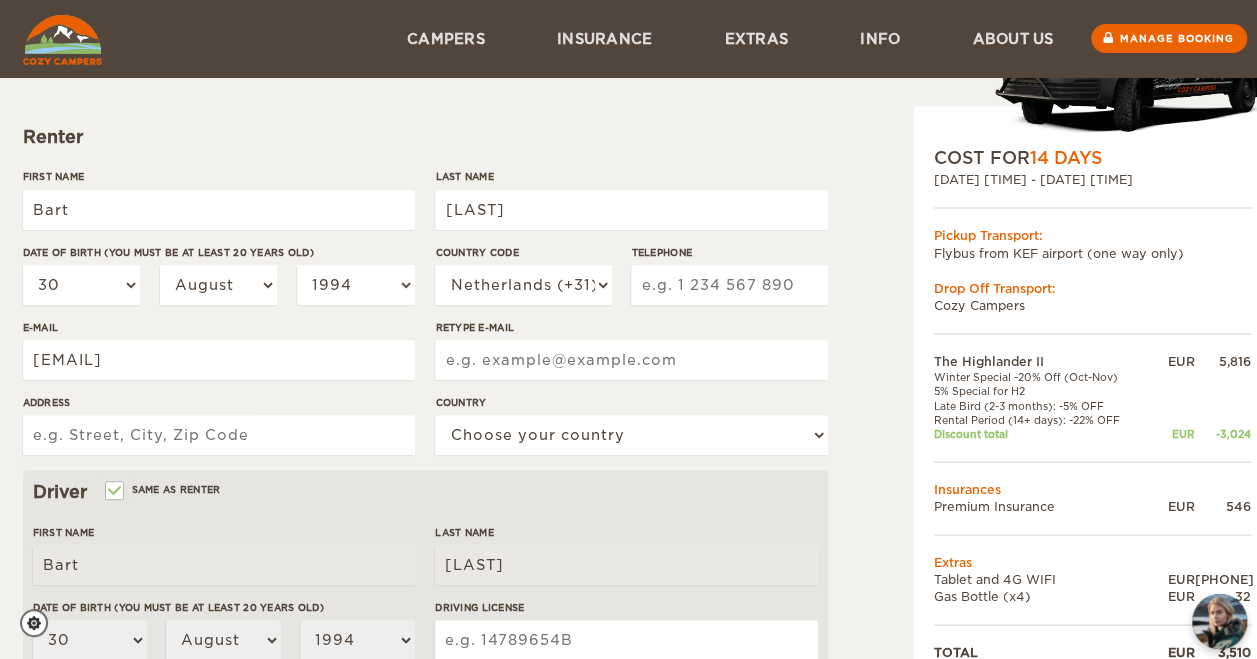 click on "Telephone" at bounding box center [729, 285] 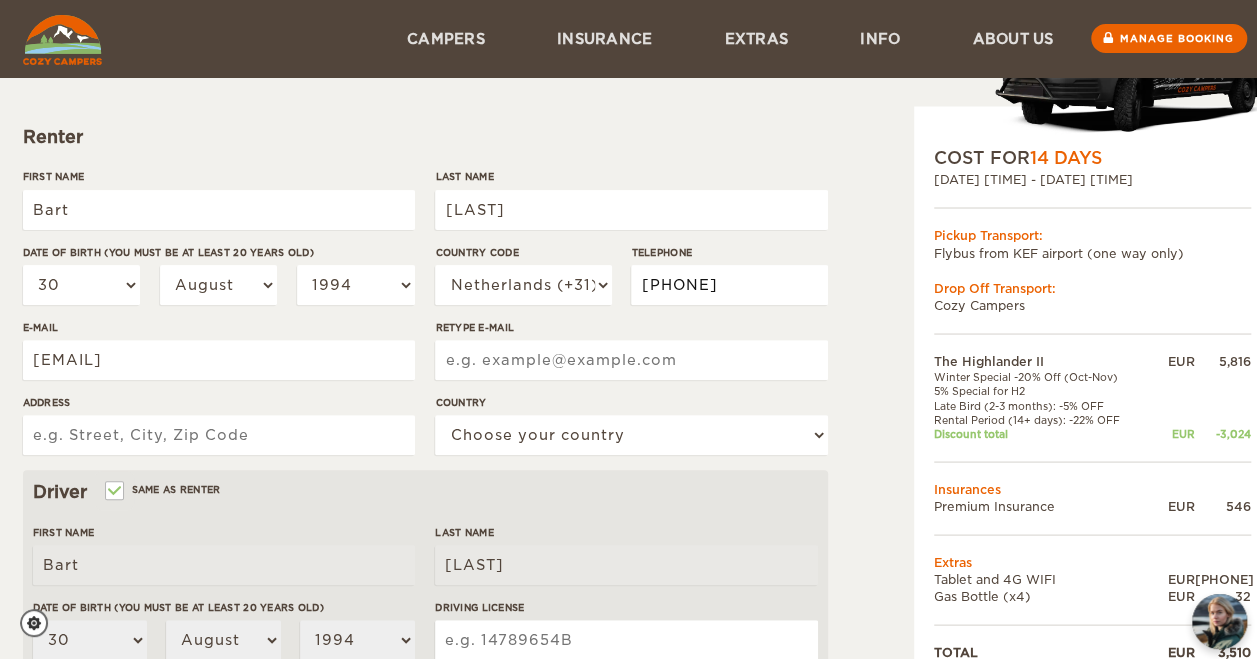 type on "6" 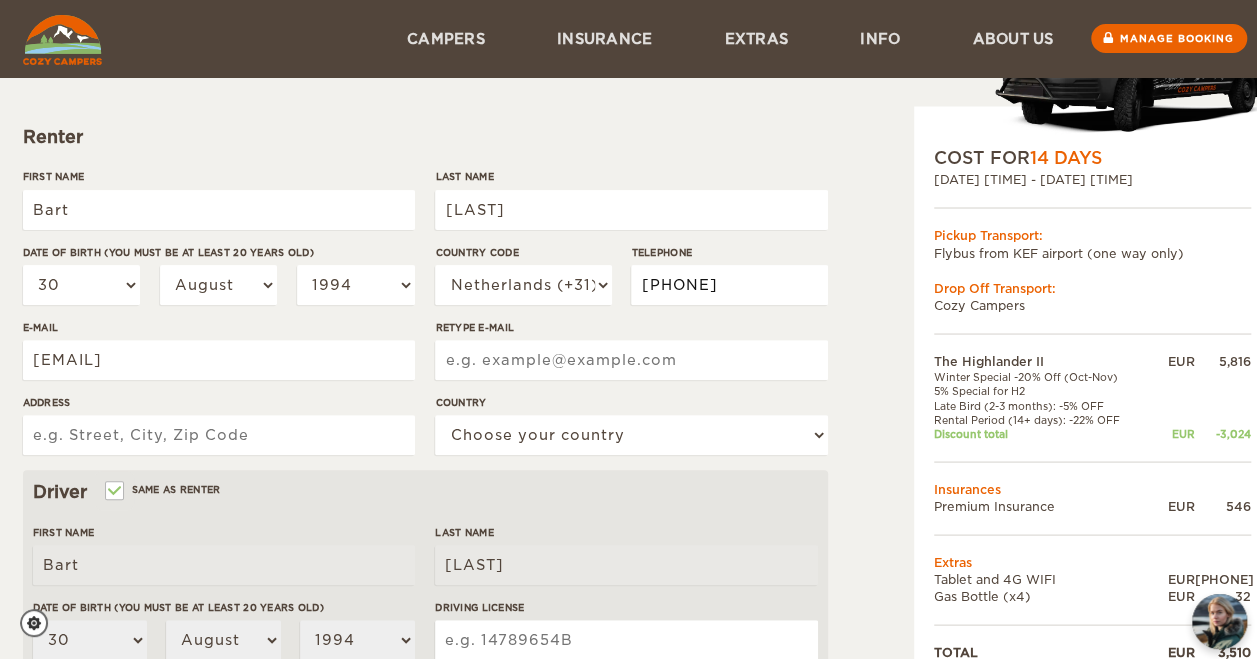 type on "[PHONE]" 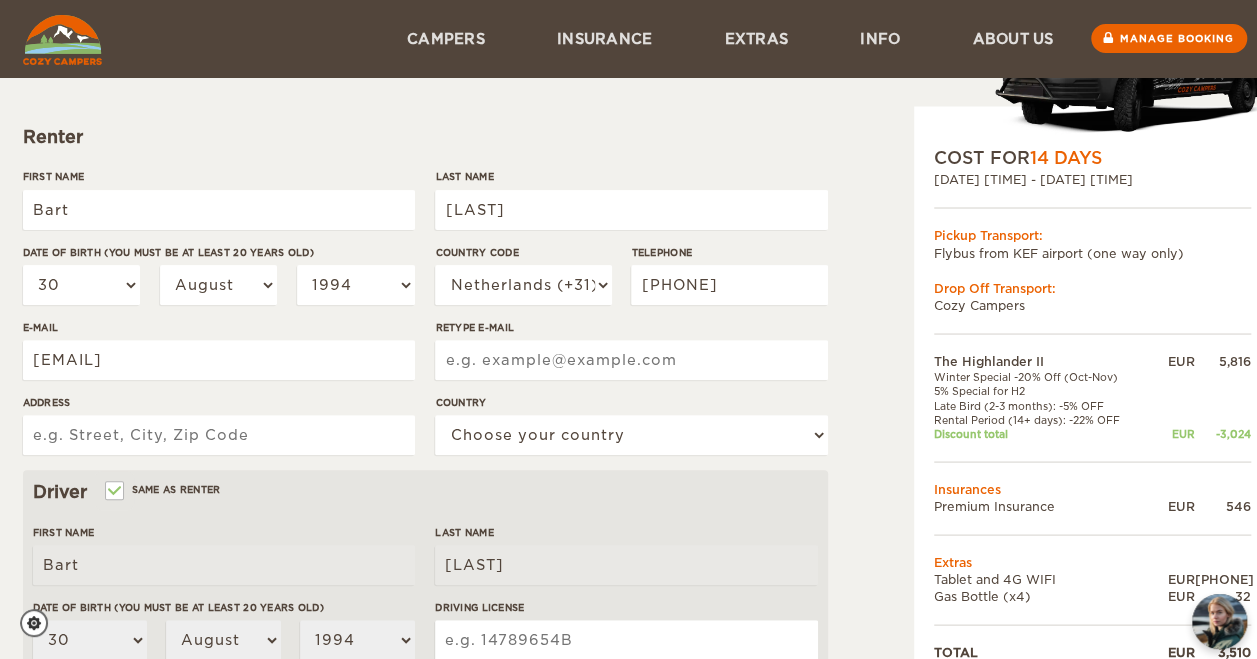 click on "Retype E-mail" at bounding box center [631, 360] 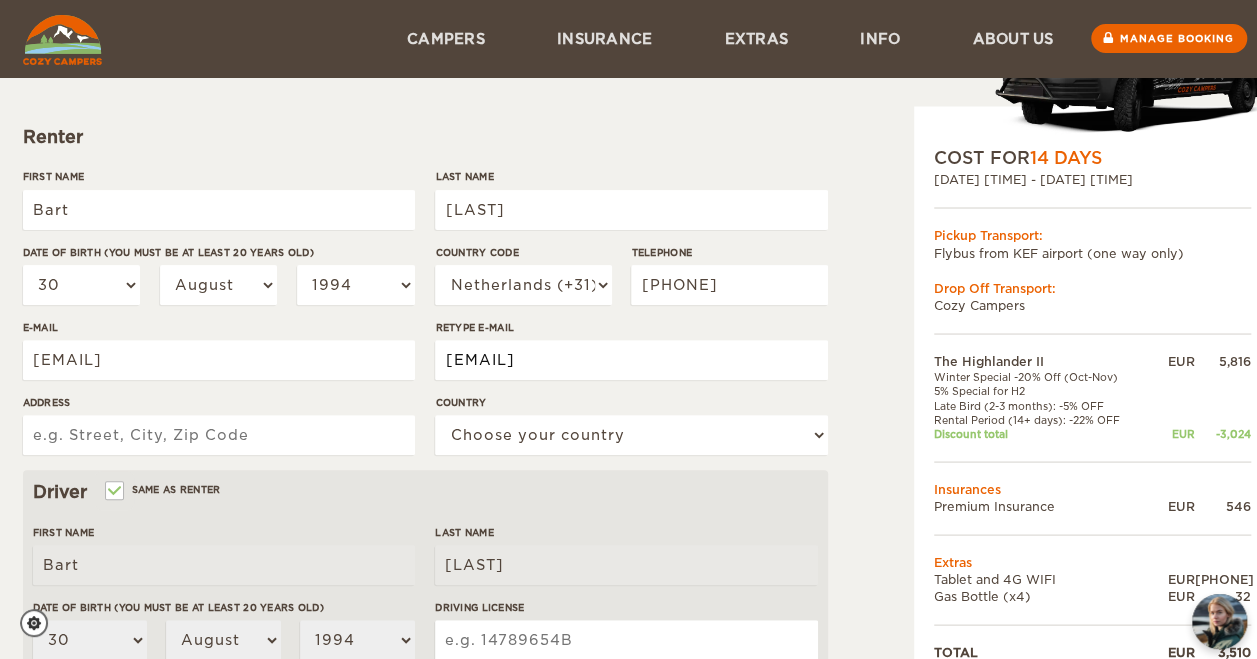 type on "[EMAIL]" 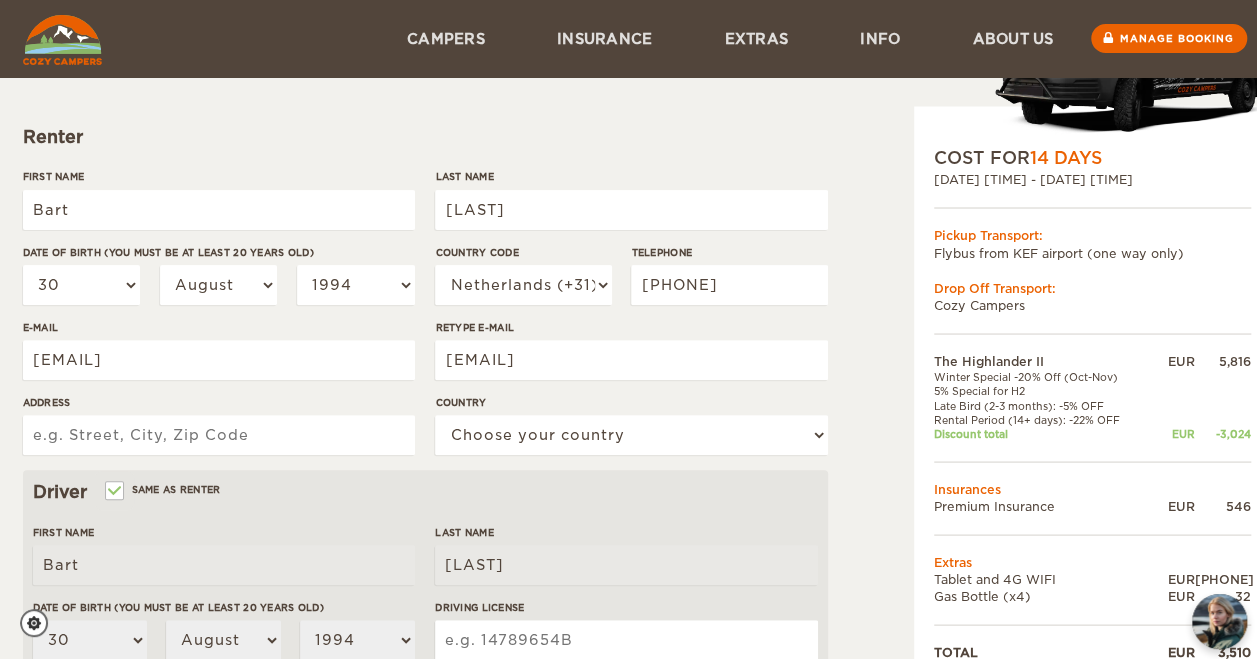 click on "Address" at bounding box center (219, 435) 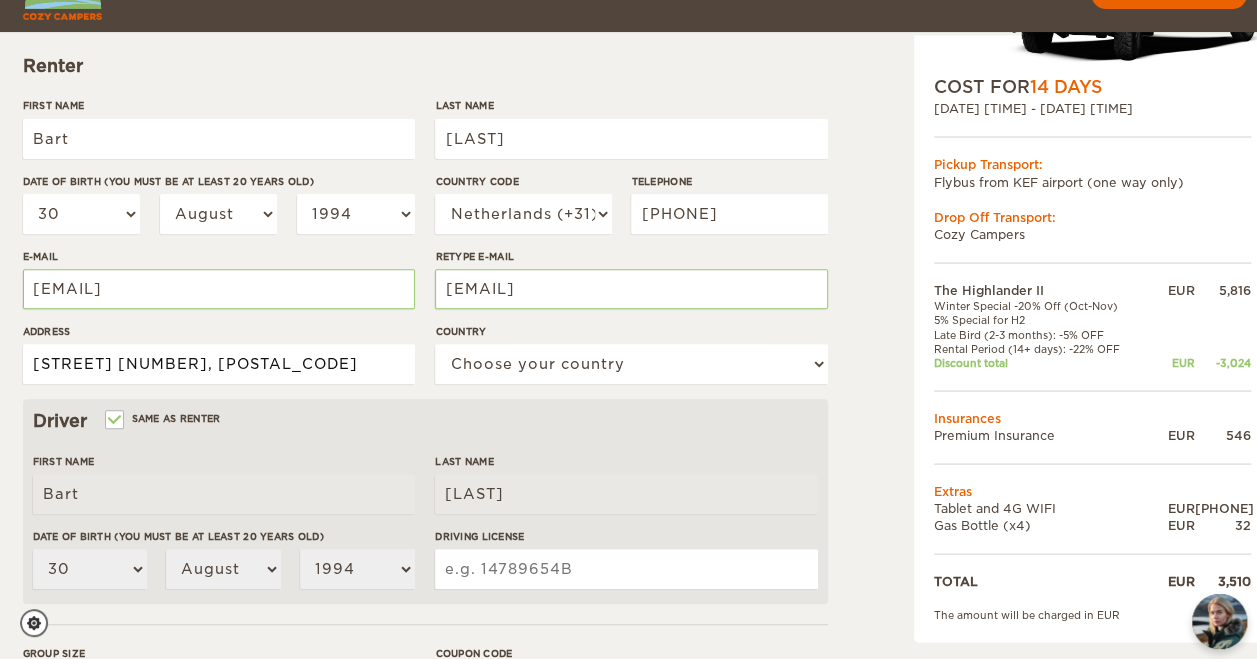 scroll, scrollTop: 259, scrollLeft: 0, axis: vertical 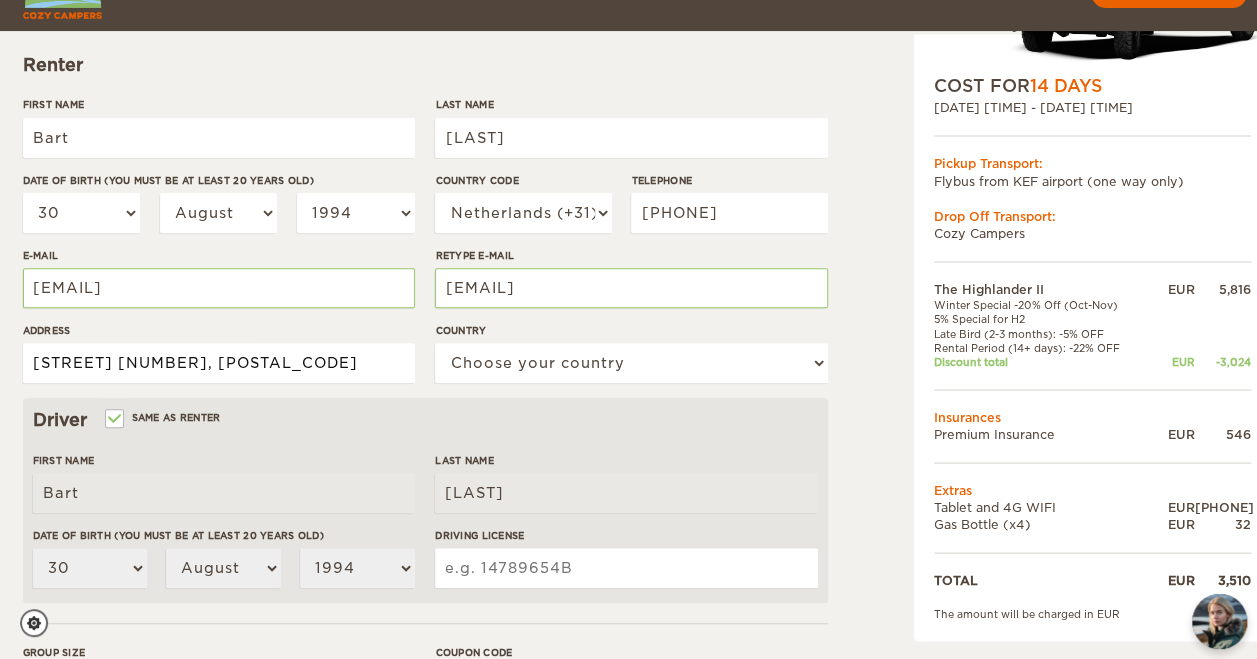 type on "[STREET] [NUMBER], [POSTAL_CODE]" 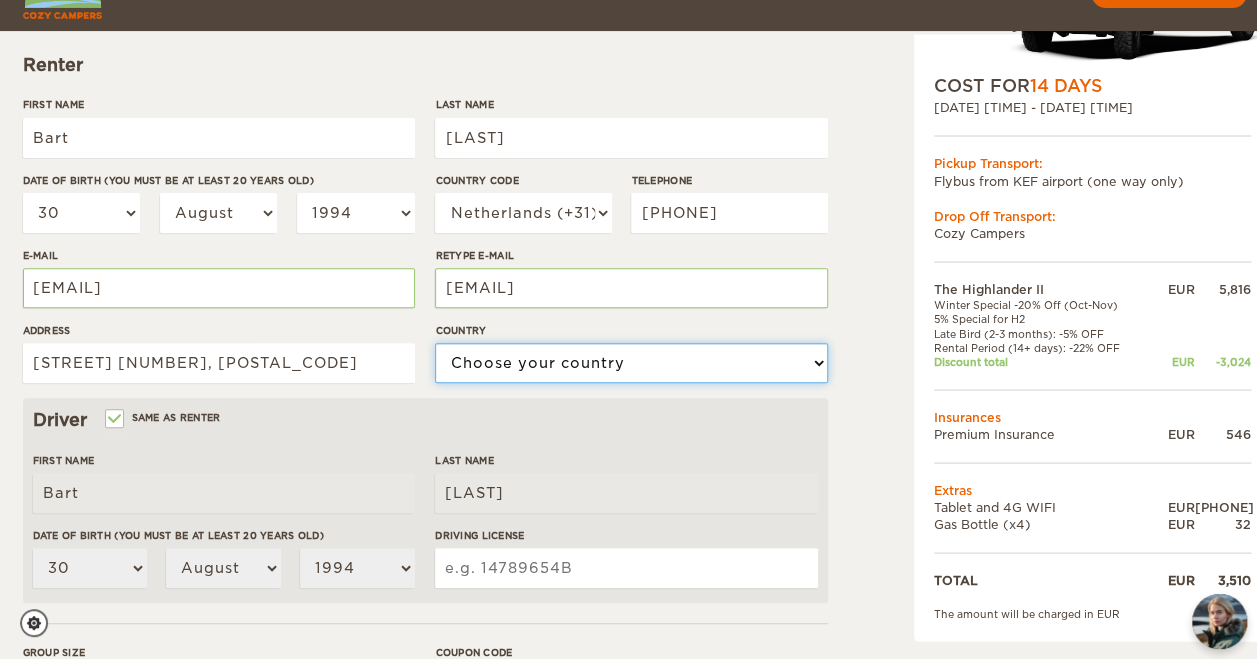 click on "Choose your country
United States
United Kingdom
Germany
Afghanistan Albania Algeria American Samoa Andorra Angola Anguilla Antarctica Antigua and Barbuda Argentina Armenia Aruba Australia Austria Azerbaijan Bahamas Bahrain Bangladesh Barbados Belarus Belgium Belize Benin Bermuda Bhutan Bolivia Bosnia and Herzegovina Botswana Brazil British Virgin Islands Brunei Bulgaria Burkina Faso Burma (Myanmar) Burundi Cambodia Cameroon Canada Cape Verde Cayman Islands Central African Republic Chad Chile China Christmas Island Cocos (Keeling) Islands Colombia Comoros Cook Islands Costa Rica Croatia Cuba Cyprus Czech Republic Democratic Republic of the Congo Denmark Djibouti Dominica Dominican Republic Ecuador Egypt El Salvador Equatorial Guinea Eritrea Estonia Ethiopia Falkland Islands Faroe Islands Fiji Finland France French Polynesia Gabon Gambia Gaza Strip Georgia Germany Ghana Gibraltar Greece Greenland Grenada Guam Guatemala Guinea Guinea-Bissau Guyana Haiti Holy See (Vatican City)" at bounding box center (631, 363) 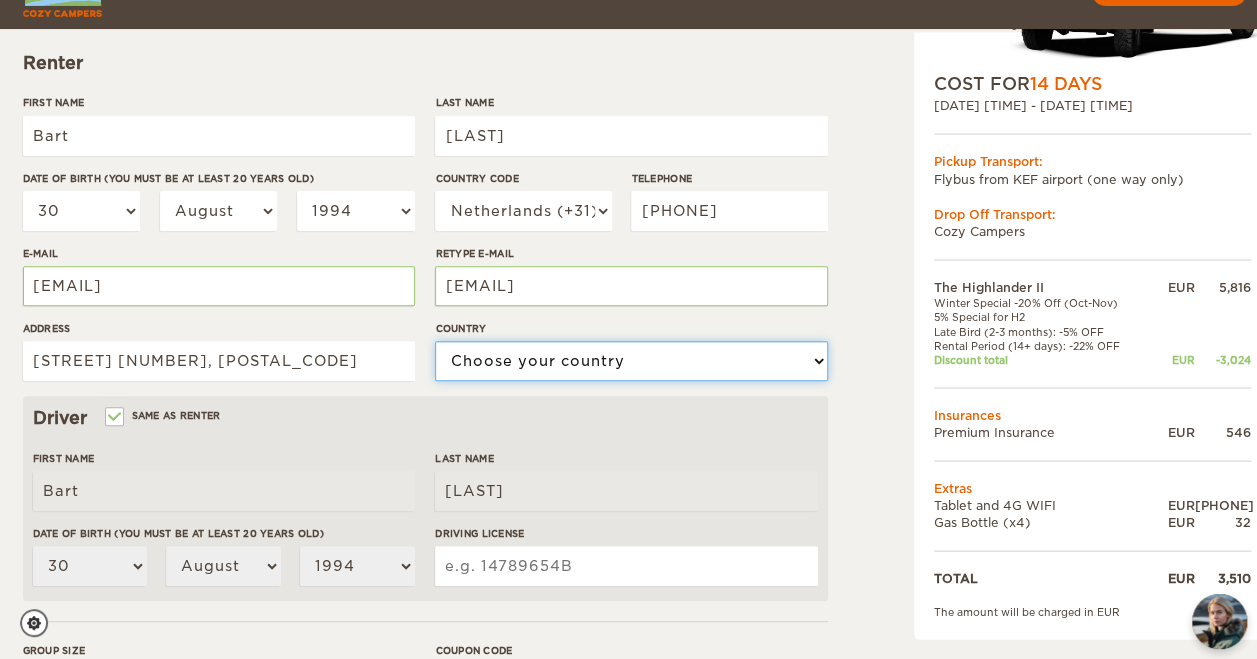 click on "Choose your country
United States
United Kingdom
Germany
Afghanistan Albania Algeria American Samoa Andorra Angola Anguilla Antarctica Antigua and Barbuda Argentina Armenia Aruba Australia Austria Azerbaijan Bahamas Bahrain Bangladesh Barbados Belarus Belgium Belize Benin Bermuda Bhutan Bolivia Bosnia and Herzegovina Botswana Brazil British Virgin Islands Brunei Bulgaria Burkina Faso Burma (Myanmar) Burundi Cambodia Cameroon Canada Cape Verde Cayman Islands Central African Republic Chad Chile China Christmas Island Cocos (Keeling) Islands Colombia Comoros Cook Islands Costa Rica Croatia Cuba Cyprus Czech Republic Democratic Republic of the Congo Denmark Djibouti Dominica Dominican Republic Ecuador Egypt El Salvador Equatorial Guinea Eritrea Estonia Ethiopia Falkland Islands Faroe Islands Fiji Finland France French Polynesia Gabon Gambia Gaza Strip Georgia Germany Ghana Gibraltar Greece Greenland Grenada Guam Guatemala Guinea Guinea-Bissau Guyana Haiti Holy See (Vatican City)" at bounding box center [631, 361] 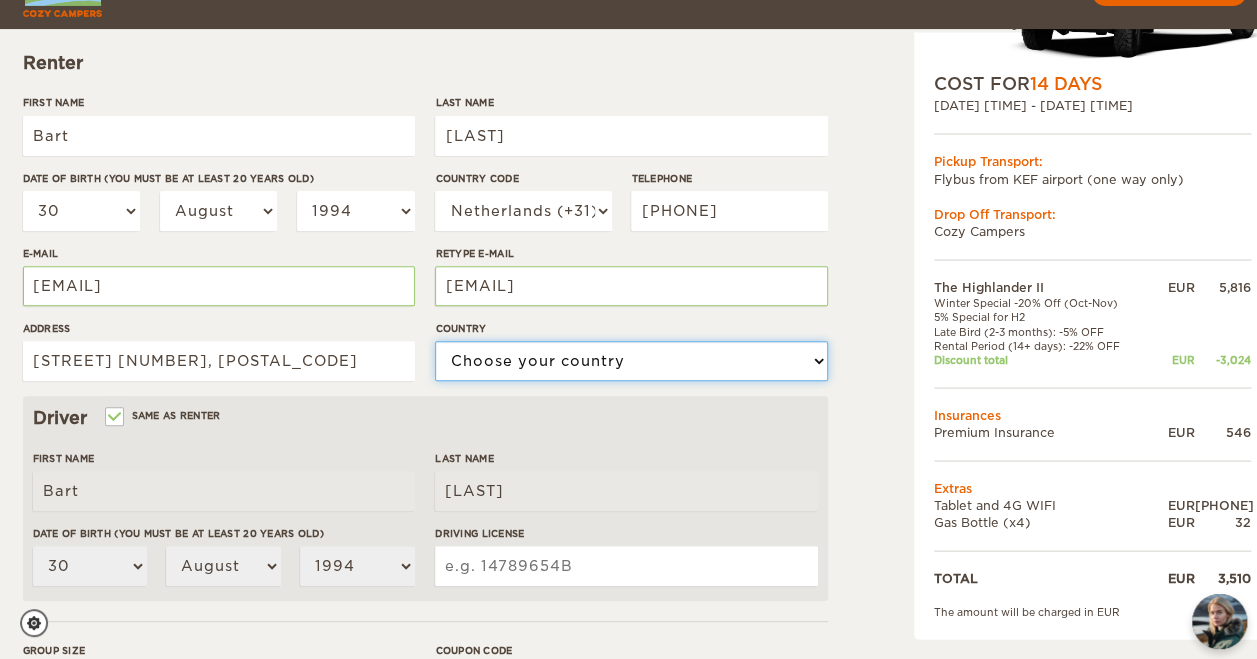 select on "[PHONE]" 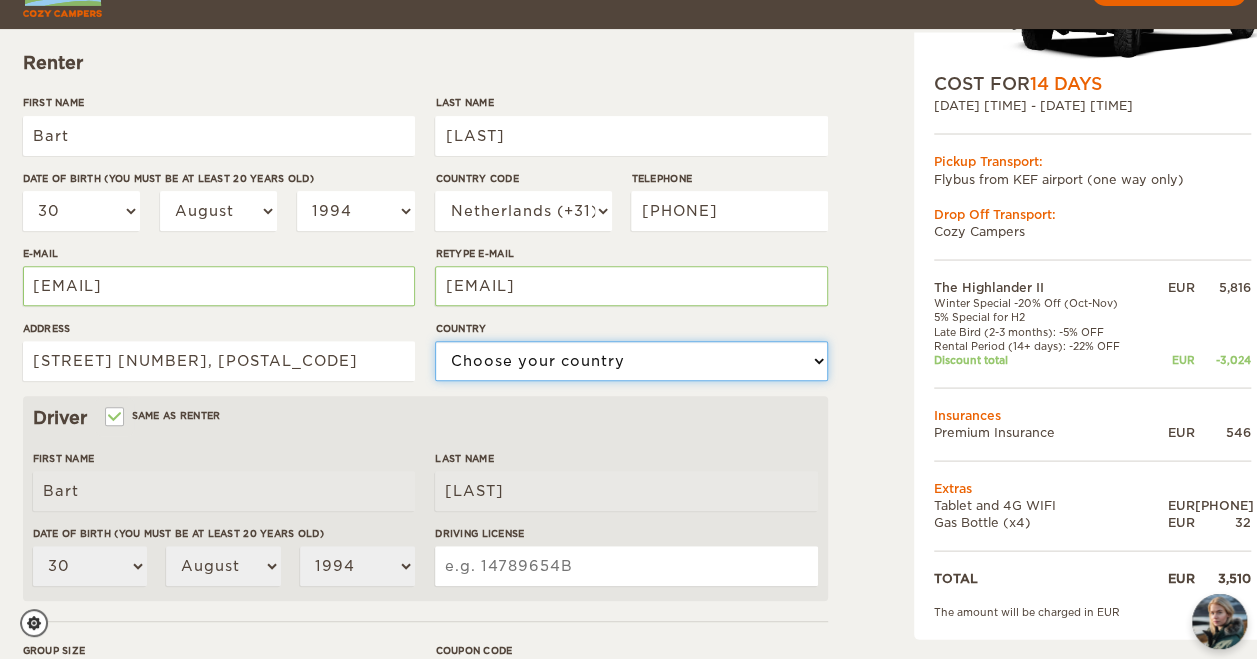 click on "Choose your country
United States
United Kingdom
Germany
Afghanistan Albania Algeria American Samoa Andorra Angola Anguilla Antarctica Antigua and Barbuda Argentina Armenia Aruba Australia Austria Azerbaijan Bahamas Bahrain Bangladesh Barbados Belarus Belgium Belize Benin Bermuda Bhutan Bolivia Bosnia and Herzegovina Botswana Brazil British Virgin Islands Brunei Bulgaria Burkina Faso Burma (Myanmar) Burundi Cambodia Cameroon Canada Cape Verde Cayman Islands Central African Republic Chad Chile China Christmas Island Cocos (Keeling) Islands Colombia Comoros Cook Islands Costa Rica Croatia Cuba Cyprus Czech Republic Democratic Republic of the Congo Denmark Djibouti Dominica Dominican Republic Ecuador Egypt El Salvador Equatorial Guinea Eritrea Estonia Ethiopia Falkland Islands Faroe Islands Fiji Finland France French Polynesia Gabon Gambia Gaza Strip Georgia Germany Ghana Gibraltar Greece Greenland Grenada Guam Guatemala Guinea Guinea-Bissau Guyana Haiti Holy See (Vatican City)" at bounding box center (631, 361) 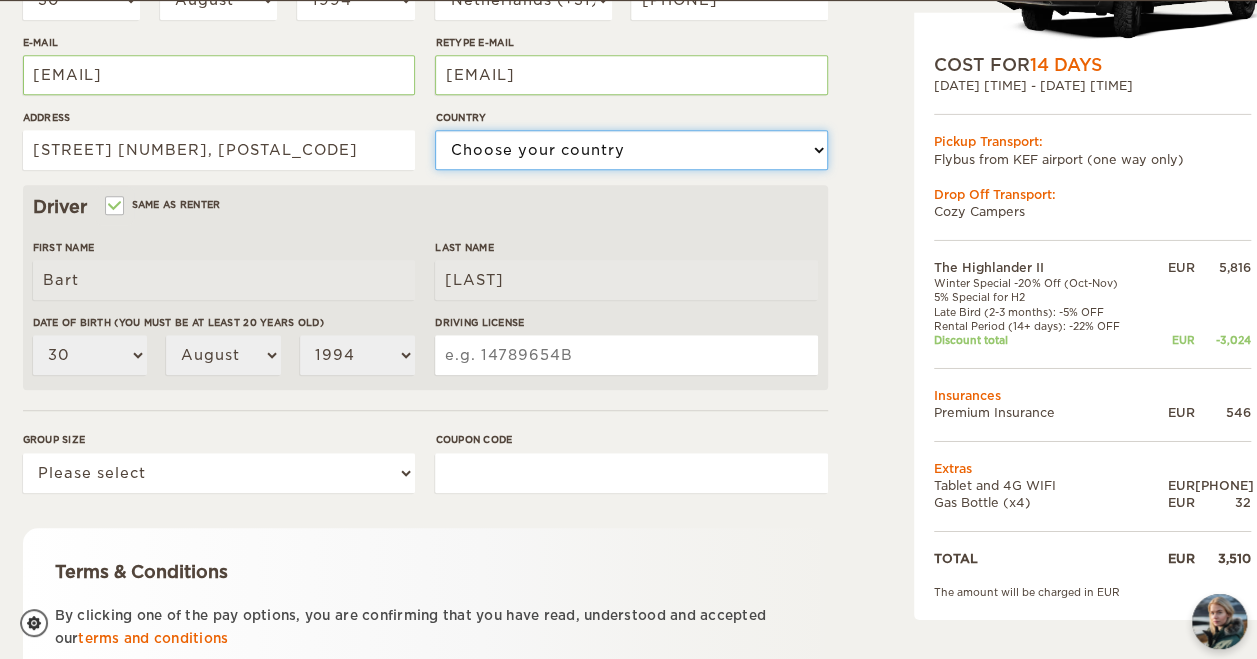 scroll, scrollTop: 473, scrollLeft: 0, axis: vertical 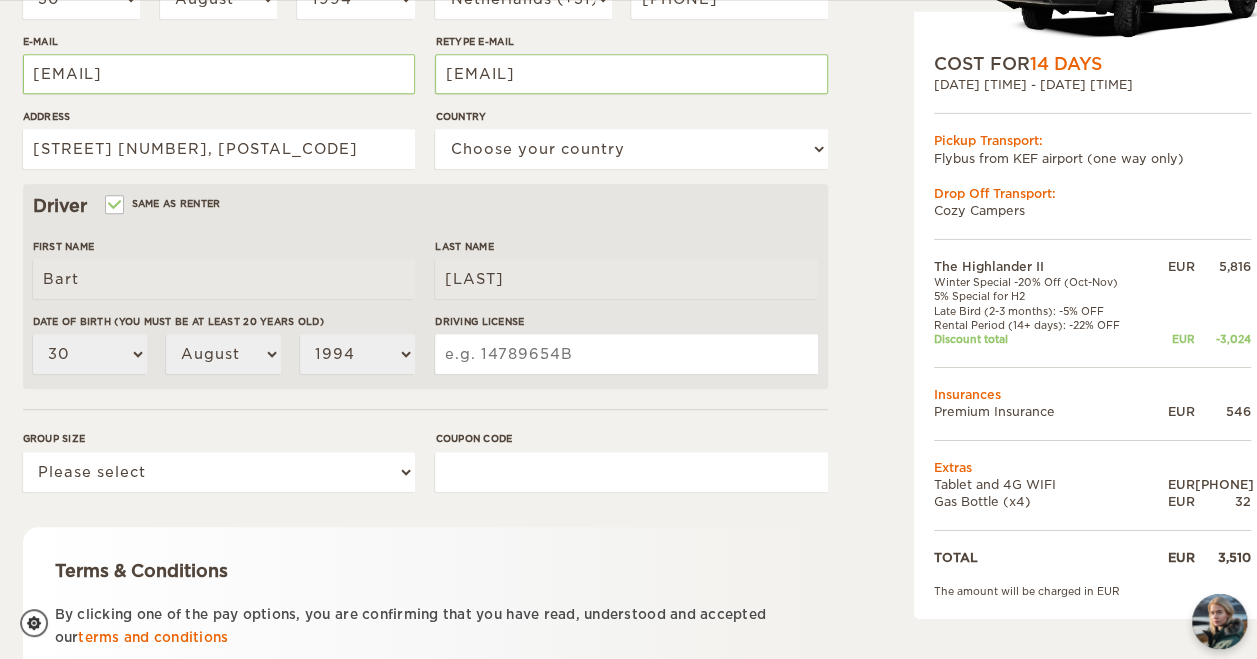 click on "Driving License" at bounding box center [626, 354] 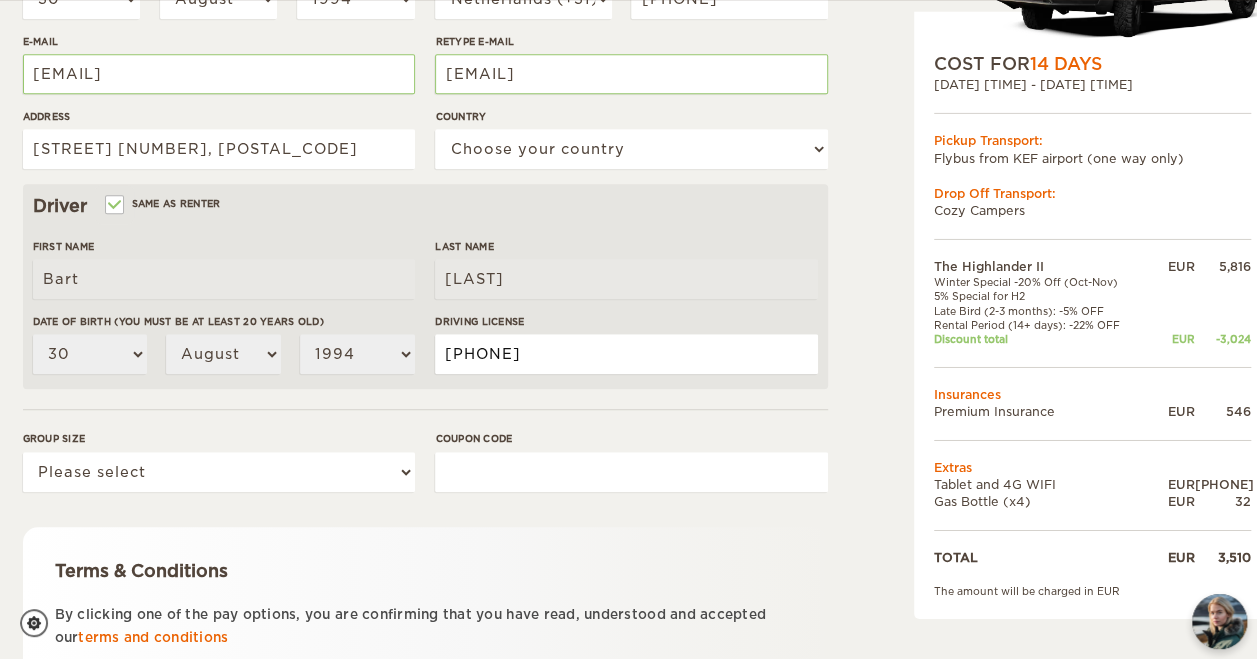 type on "5" 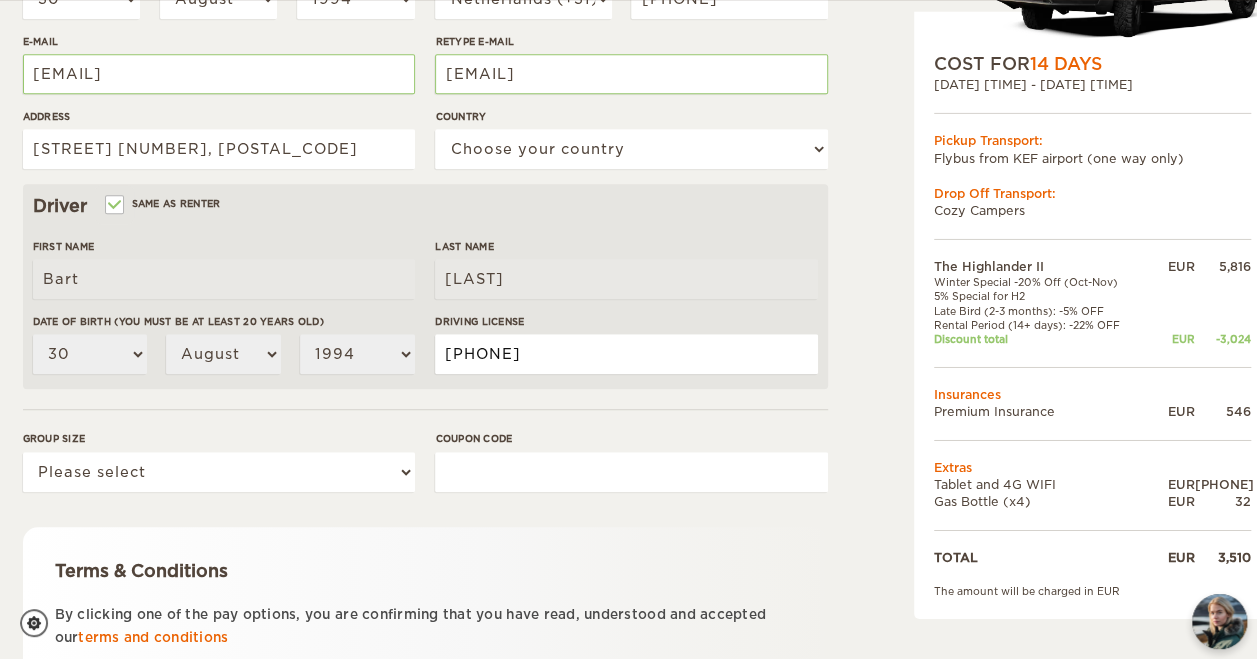 type on "[PHONE]" 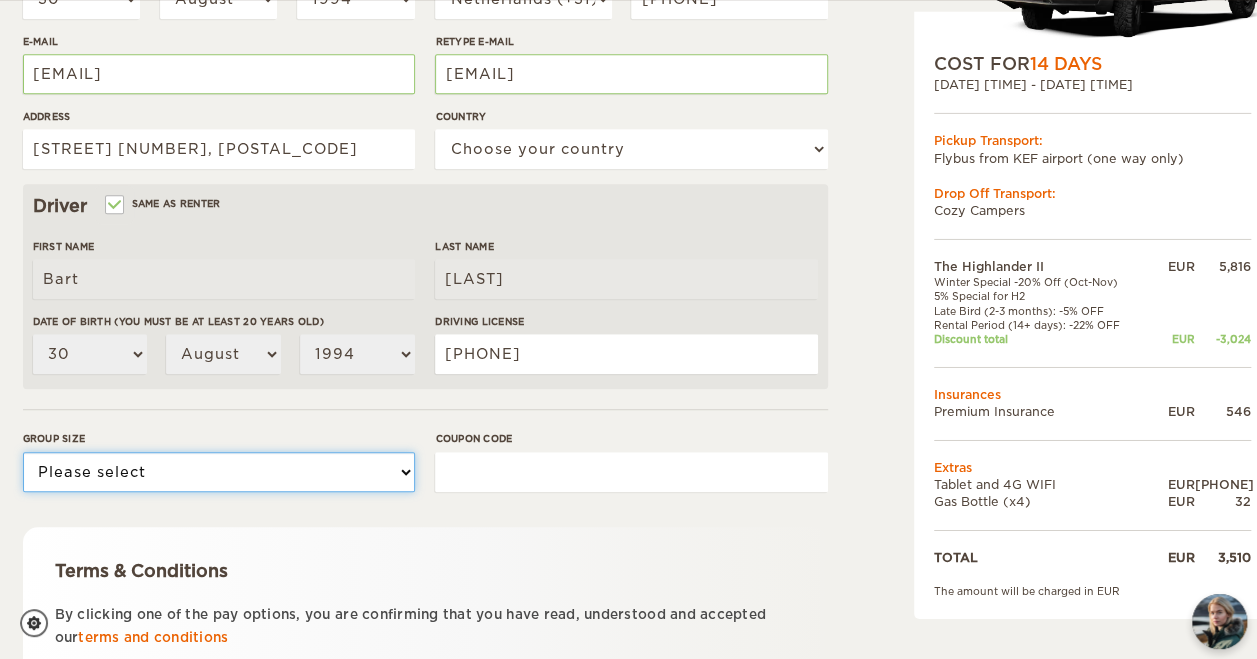 click on "Please select
1 2" at bounding box center (219, 472) 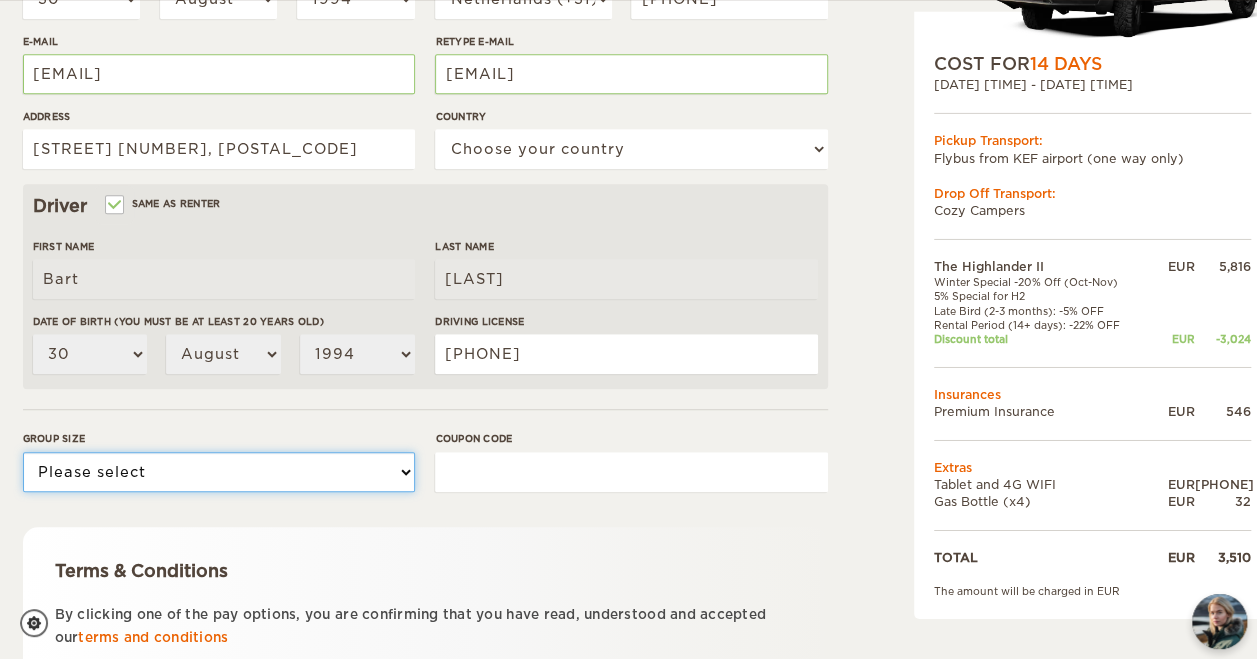 select on "2" 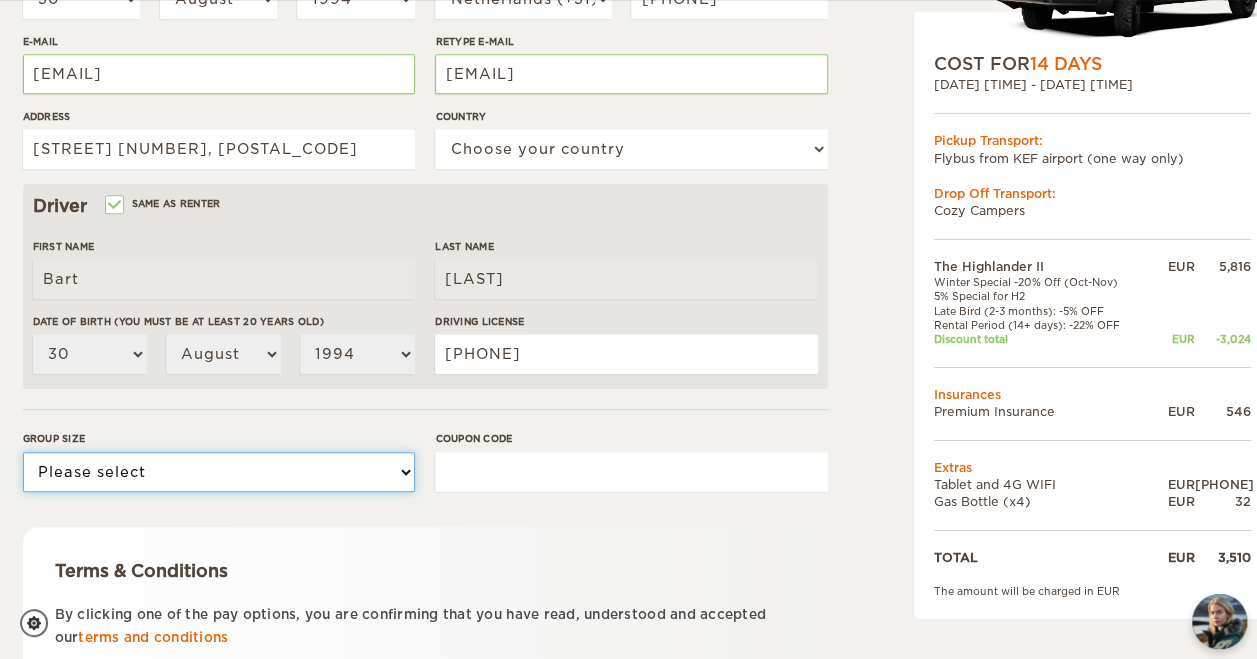 click on "Please select
1 2" at bounding box center [219, 472] 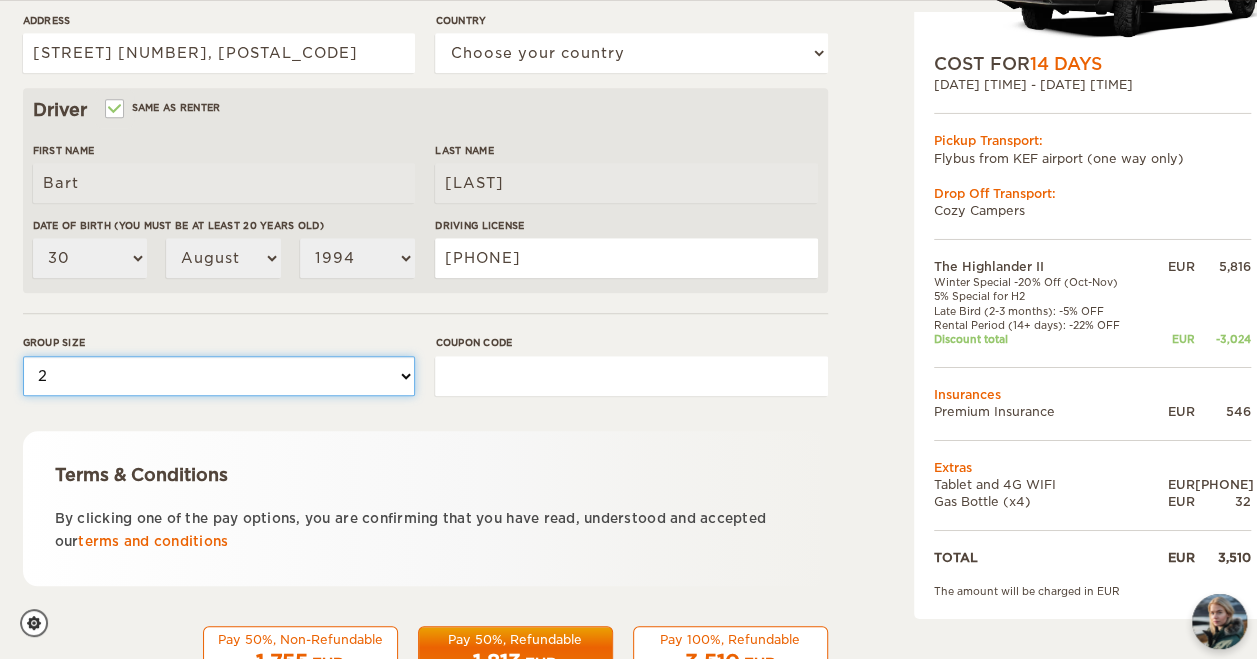 scroll, scrollTop: 640, scrollLeft: 0, axis: vertical 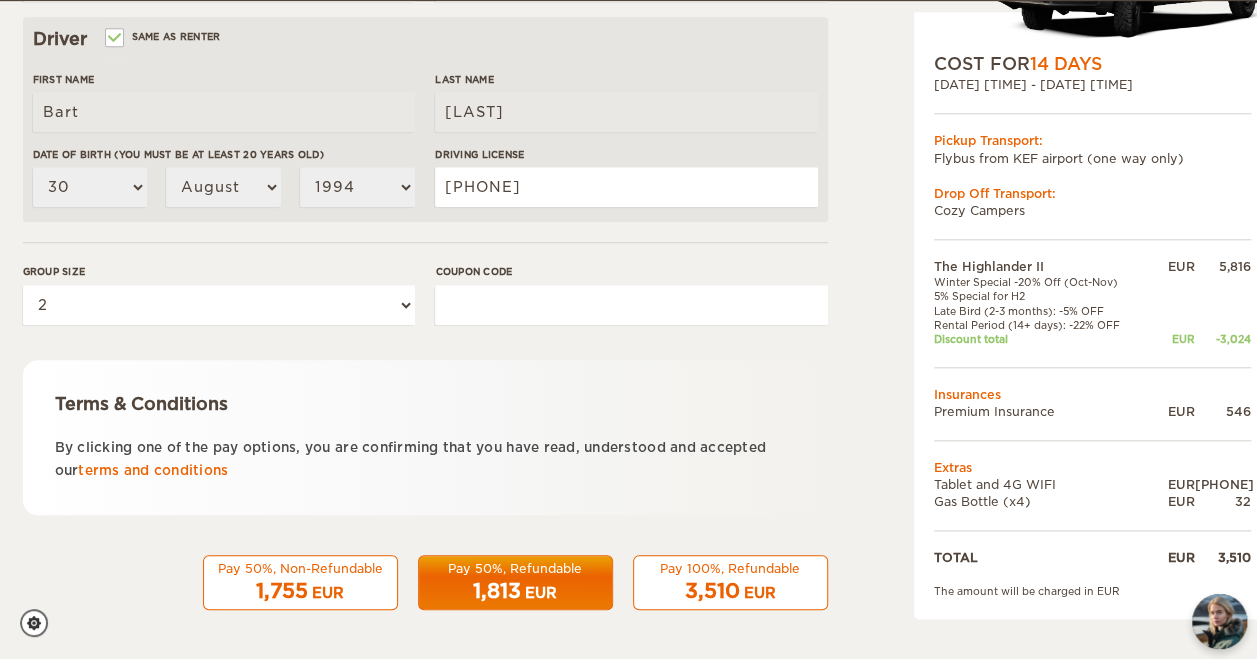 click on "Coupon code" at bounding box center [631, 305] 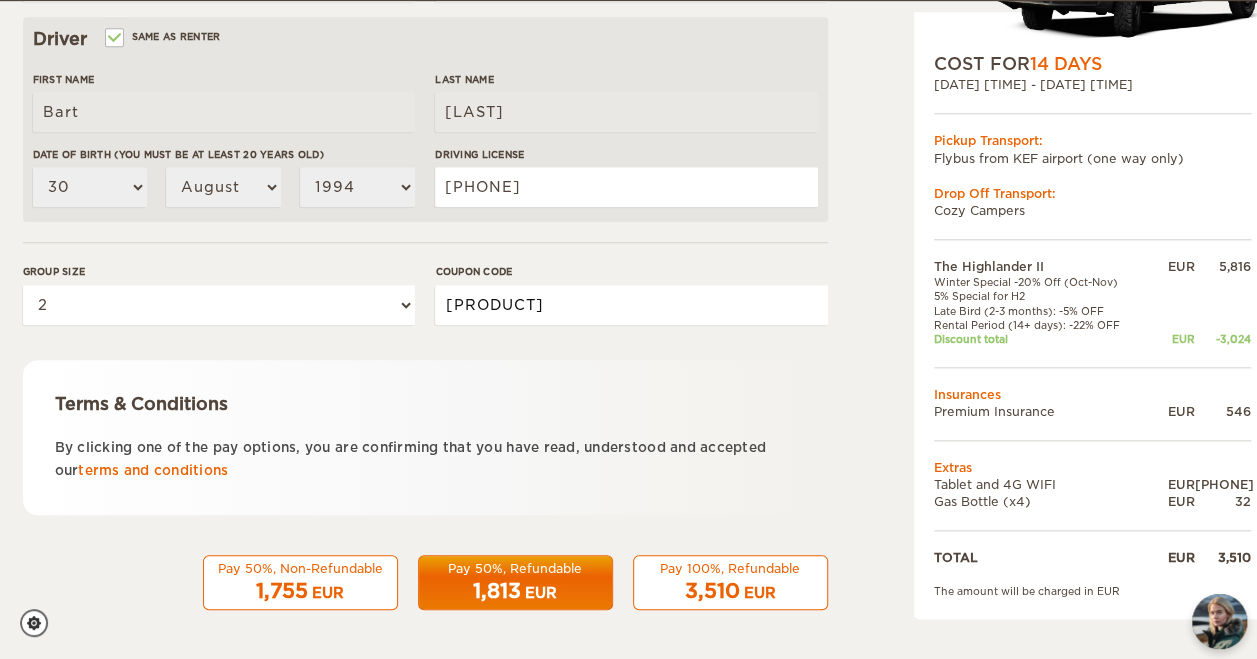 click on "[PRODUCT]" at bounding box center (631, 305) 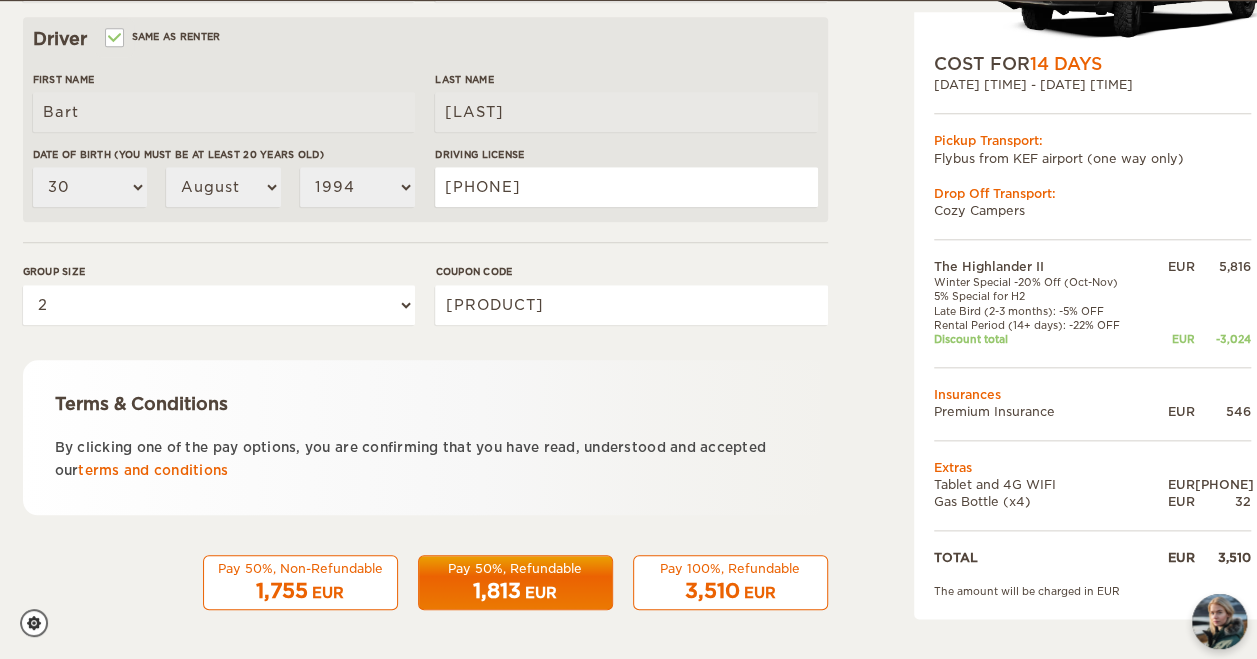 click on "Terms & Conditions" at bounding box center (425, 404) 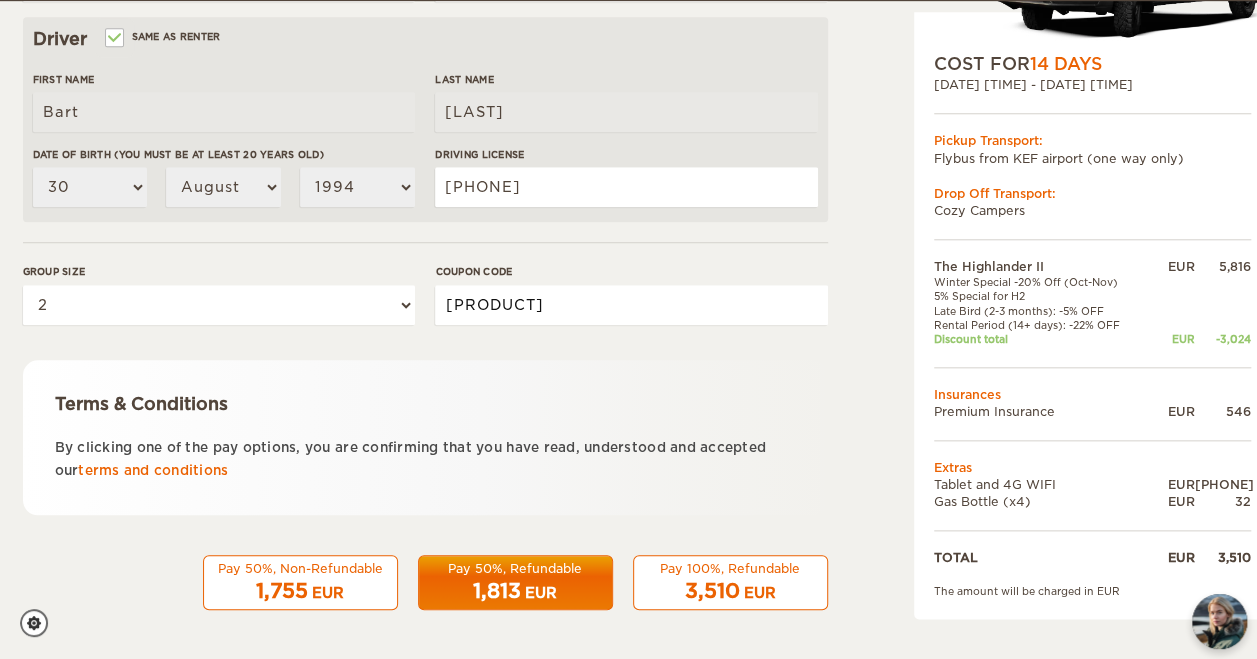 click on "[PRODUCT]" at bounding box center [631, 305] 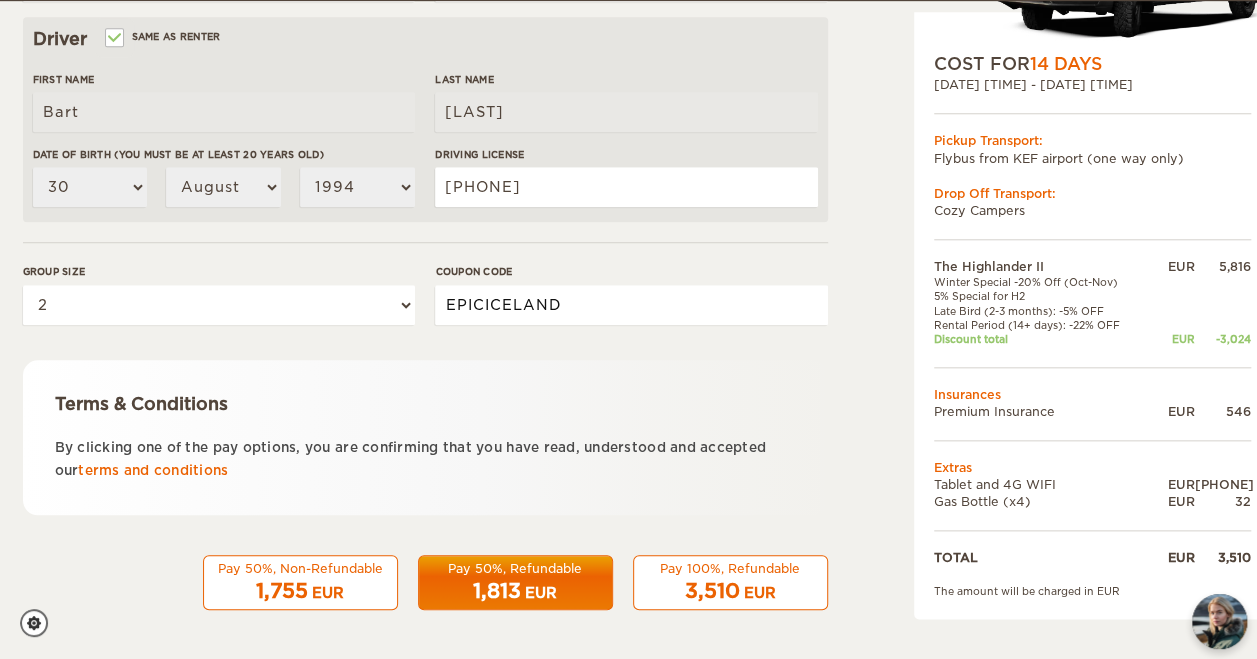 type on "EPICICELAND" 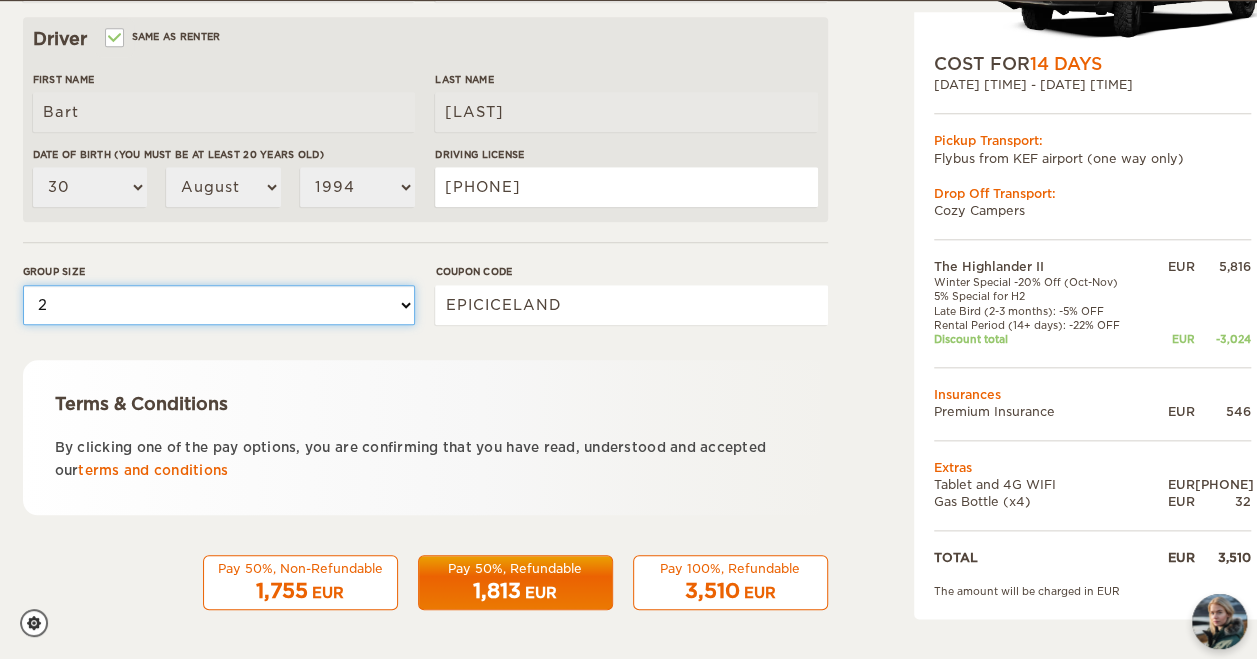 click on "Please select
1 2" at bounding box center (219, 305) 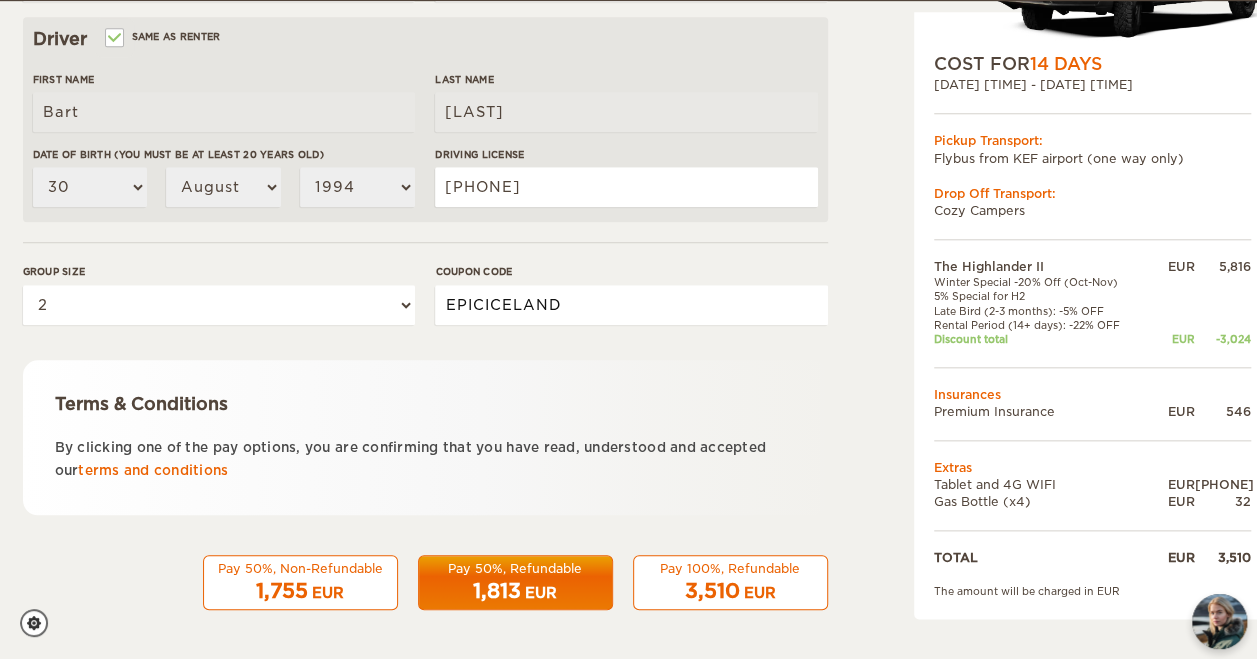 click on "EPICICELAND" at bounding box center [631, 305] 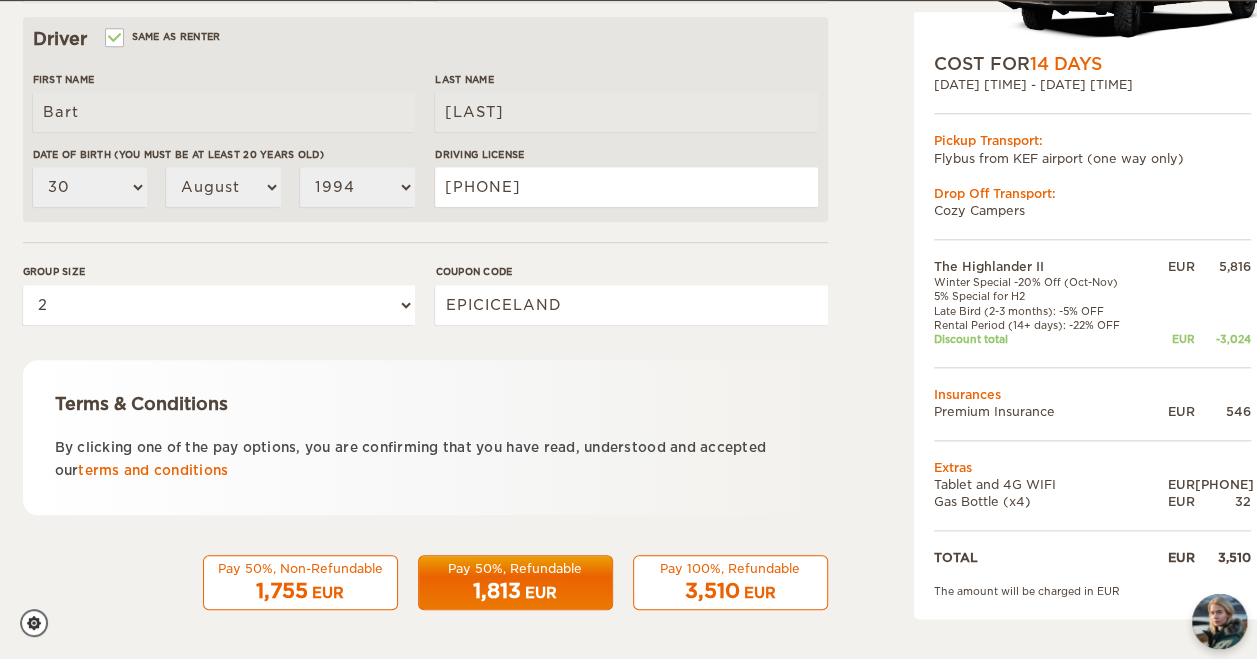 drag, startPoint x: 573, startPoint y: 312, endPoint x: 440, endPoint y: 396, distance: 157.30544 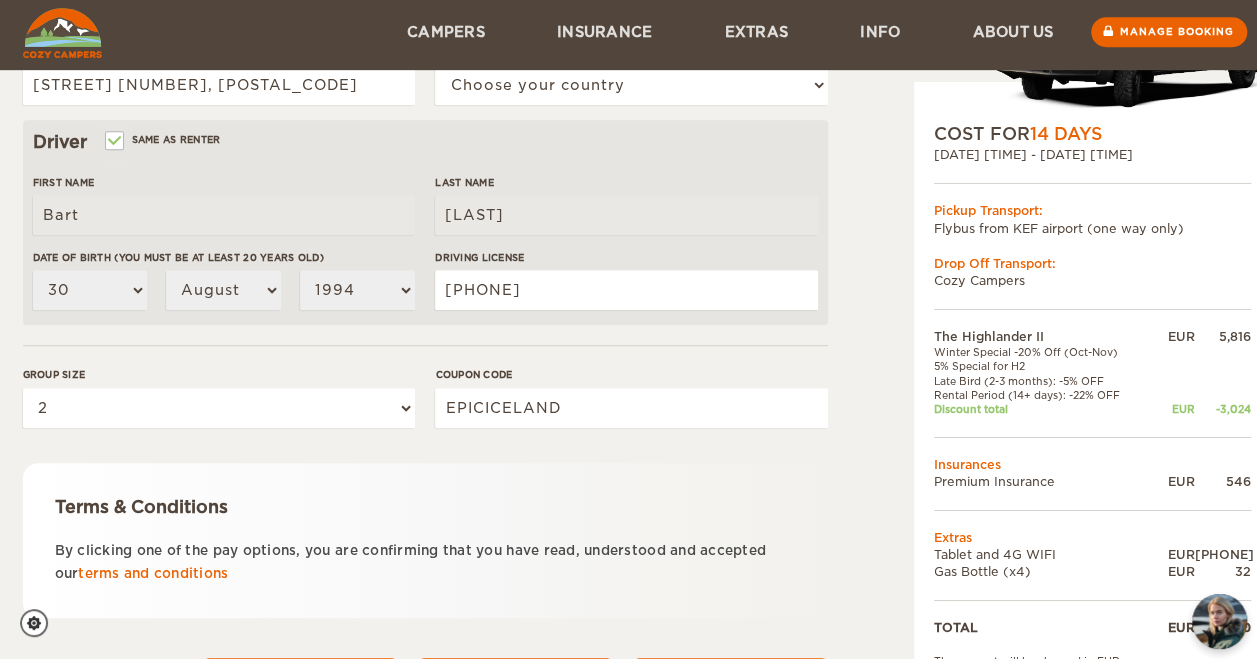 scroll, scrollTop: 640, scrollLeft: 0, axis: vertical 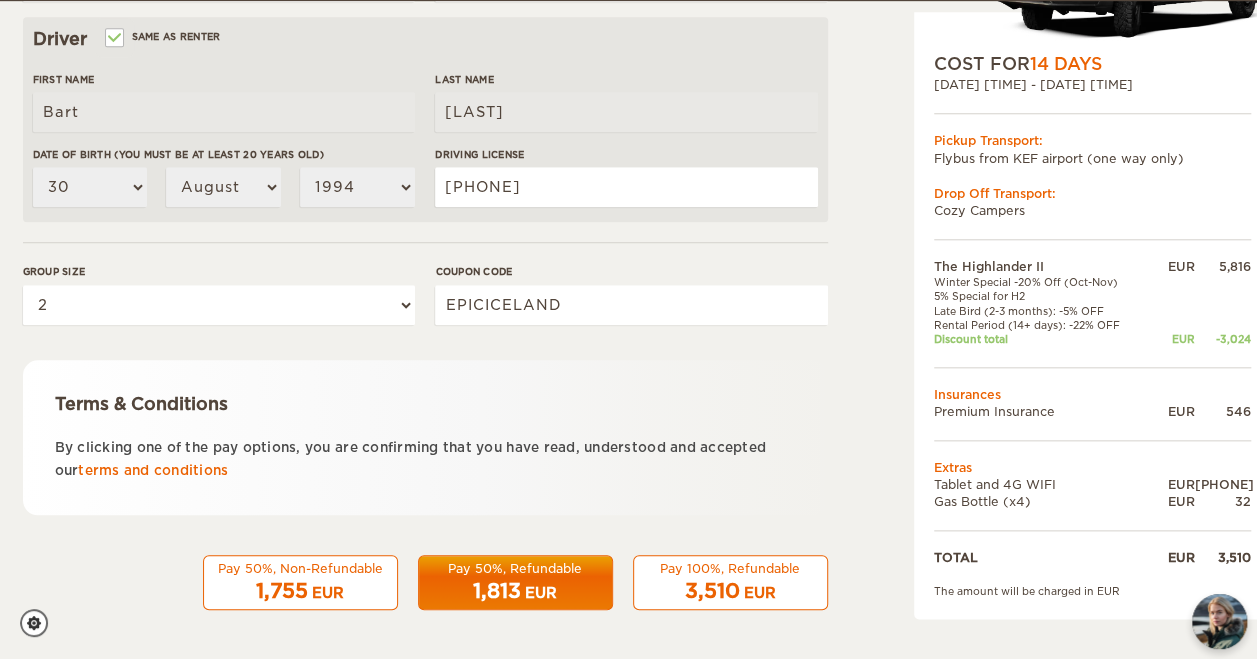 click on "Pay 100%, Refundable" at bounding box center [730, 568] 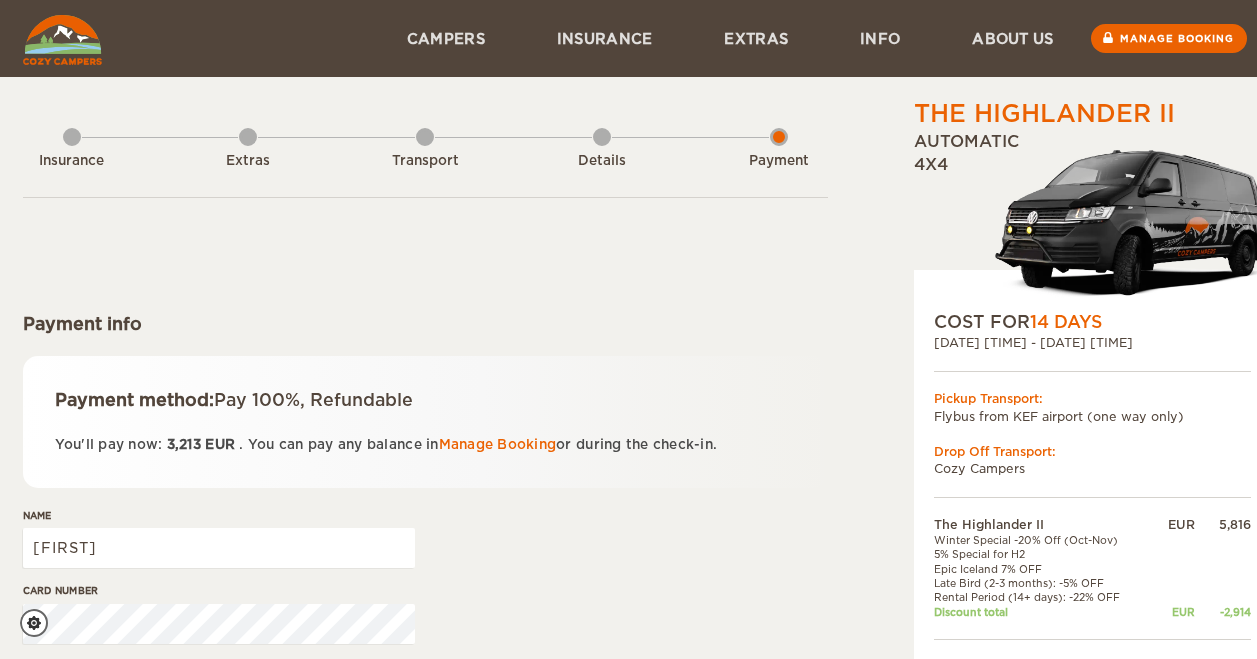 scroll, scrollTop: 0, scrollLeft: 0, axis: both 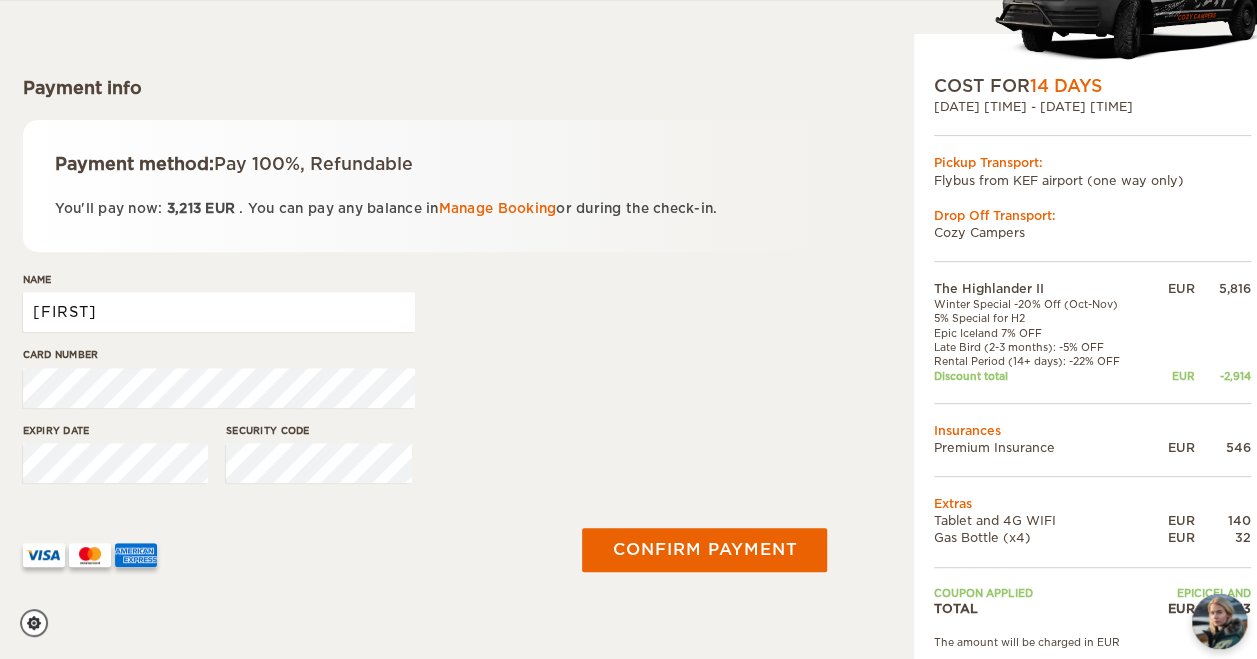 click on "Bart" at bounding box center (219, 312) 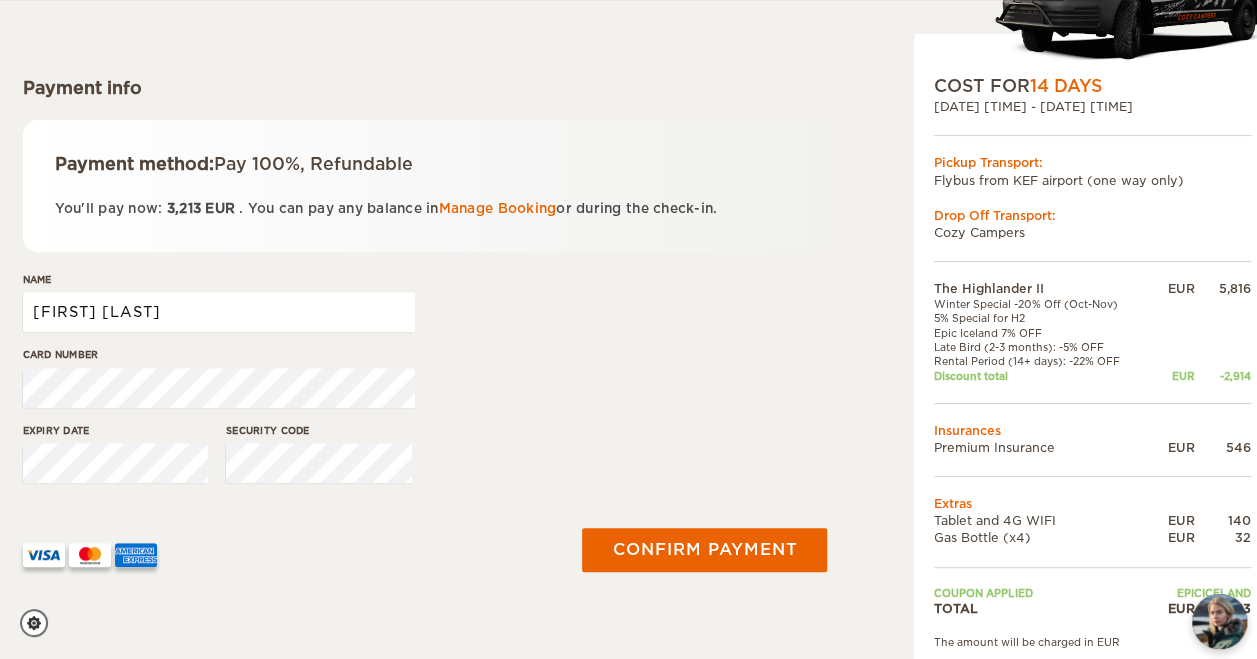 type on "B.J.M. van Koppen" 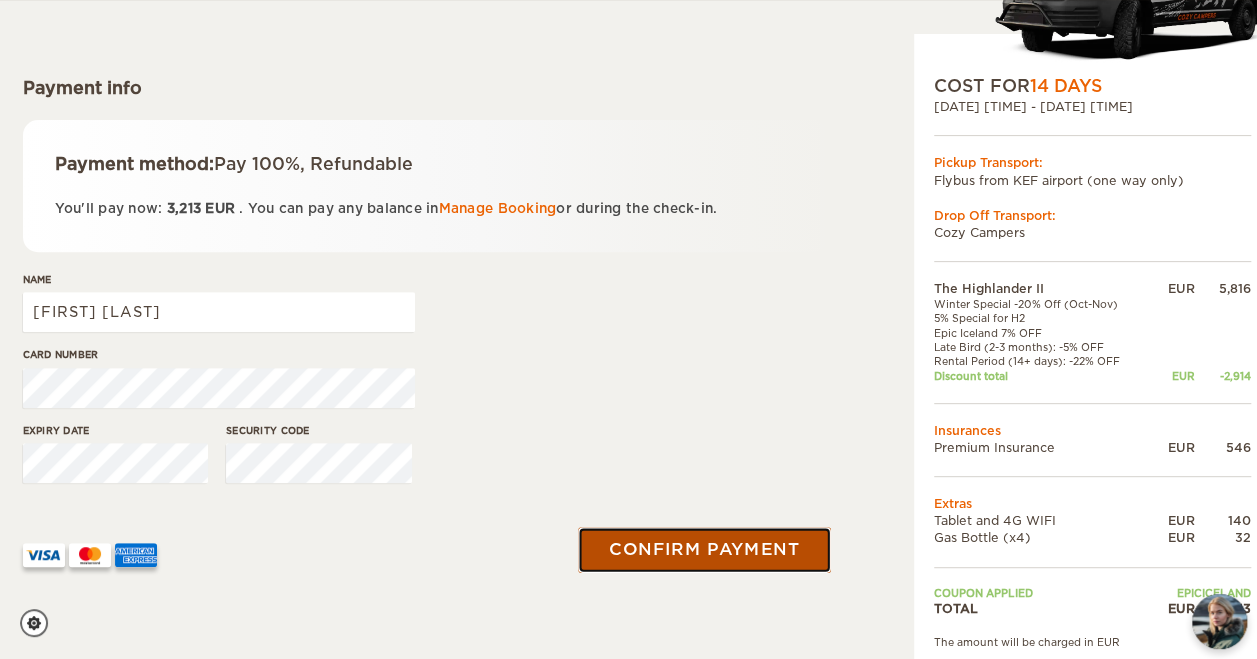 click on "Confirm payment" at bounding box center [705, 549] 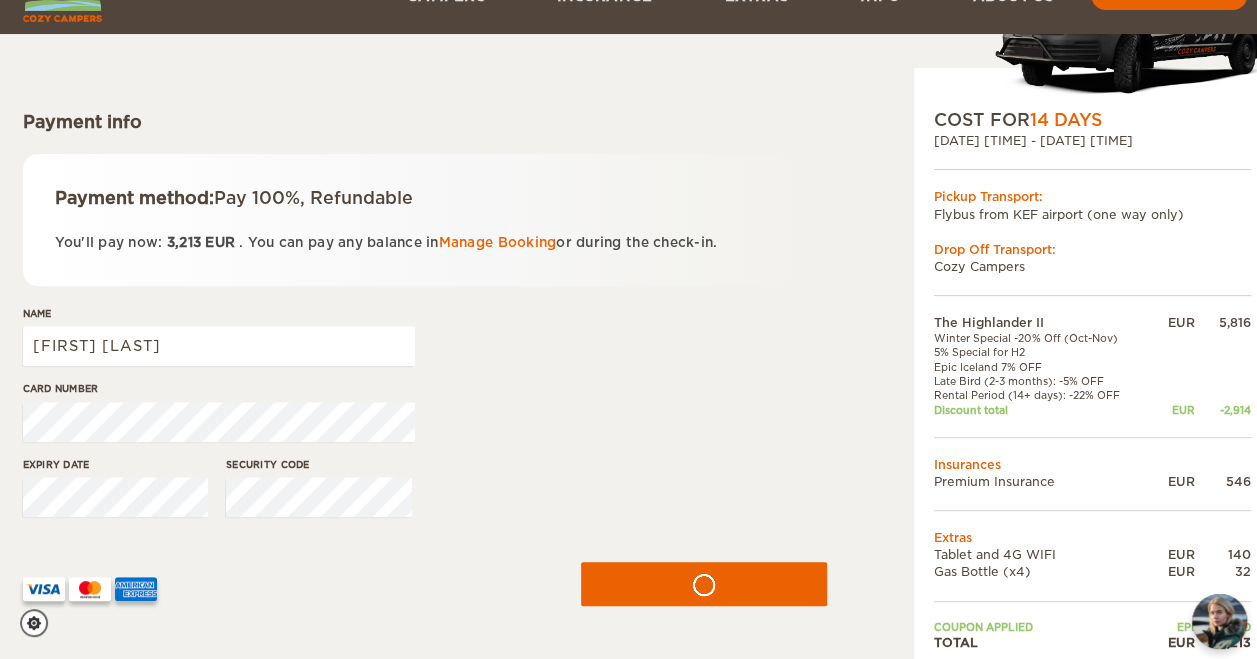 scroll, scrollTop: 201, scrollLeft: 0, axis: vertical 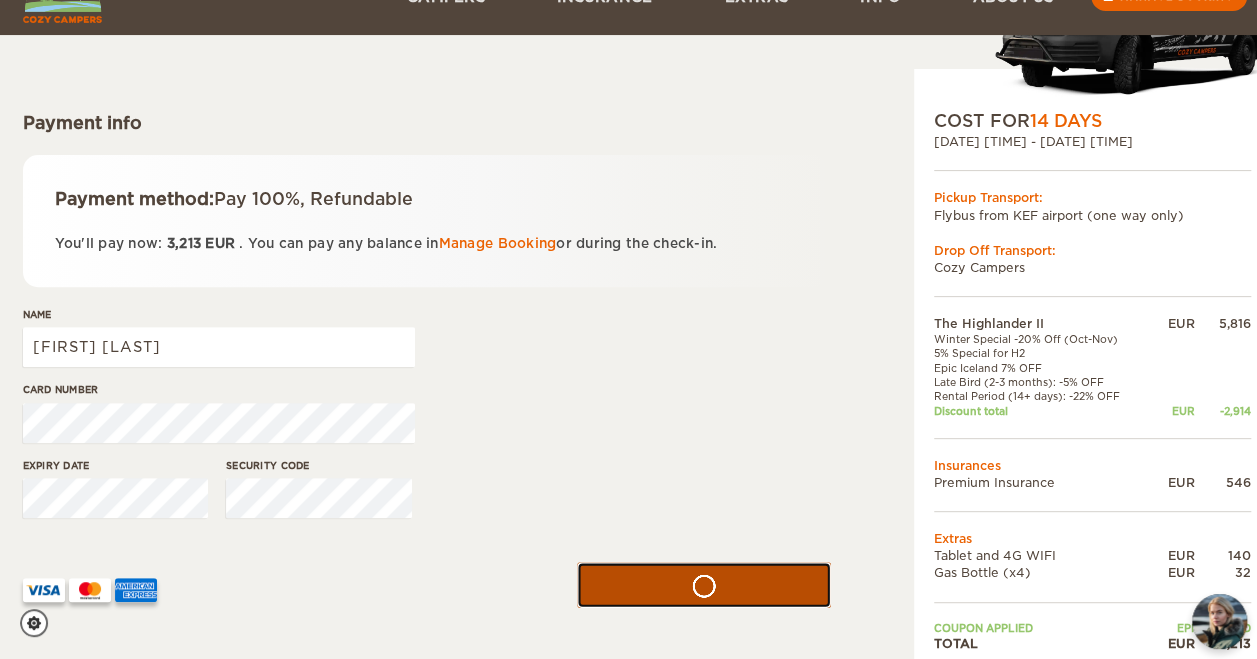 click at bounding box center [704, 584] 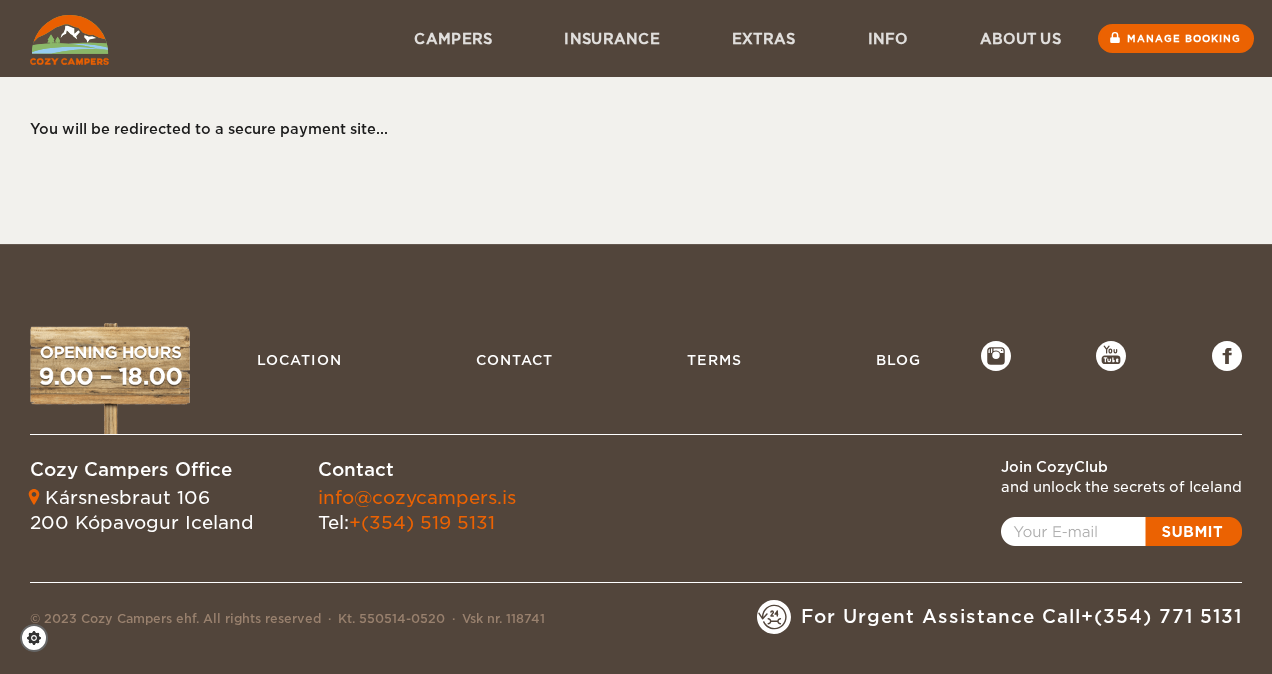 scroll, scrollTop: 0, scrollLeft: 0, axis: both 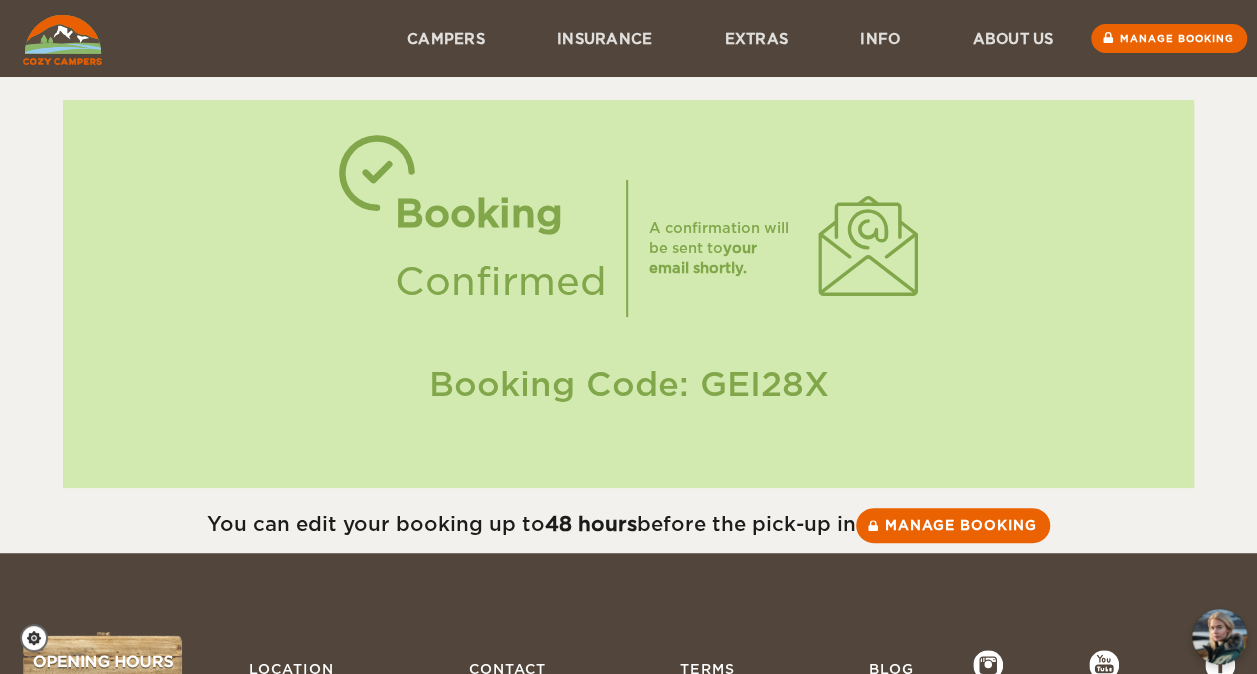 click on "Manage booking" at bounding box center [1169, 38] 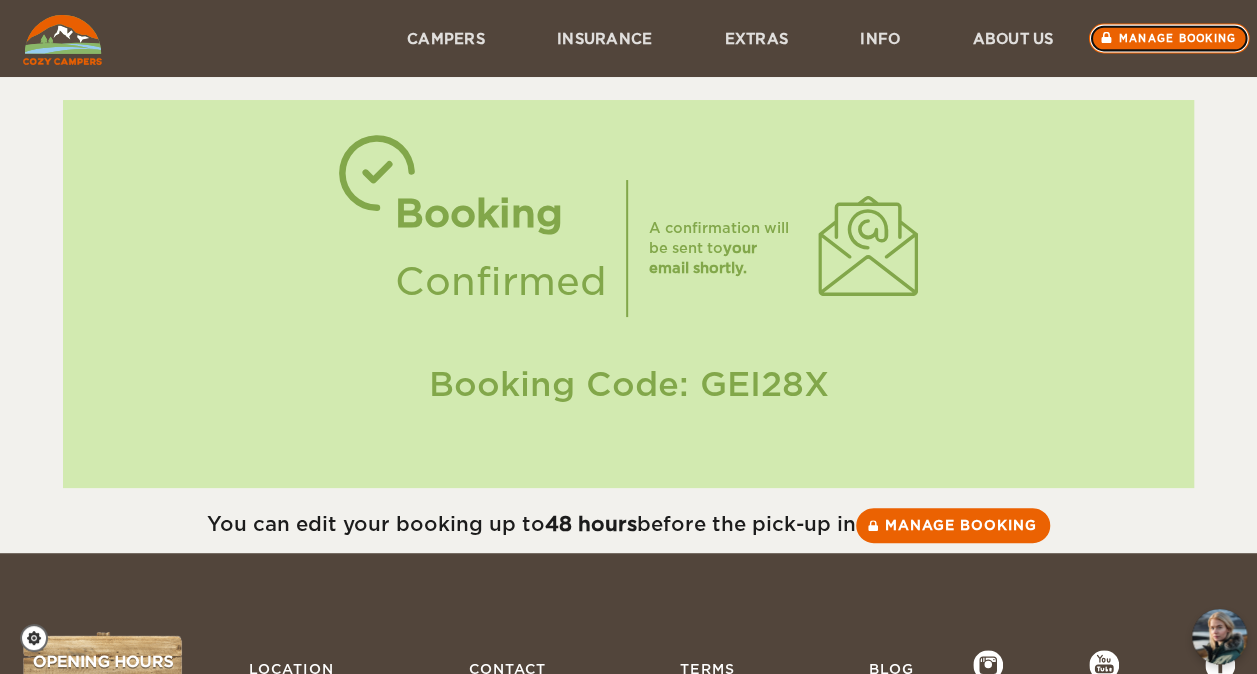 click on "Manage booking" at bounding box center [1168, 39] 